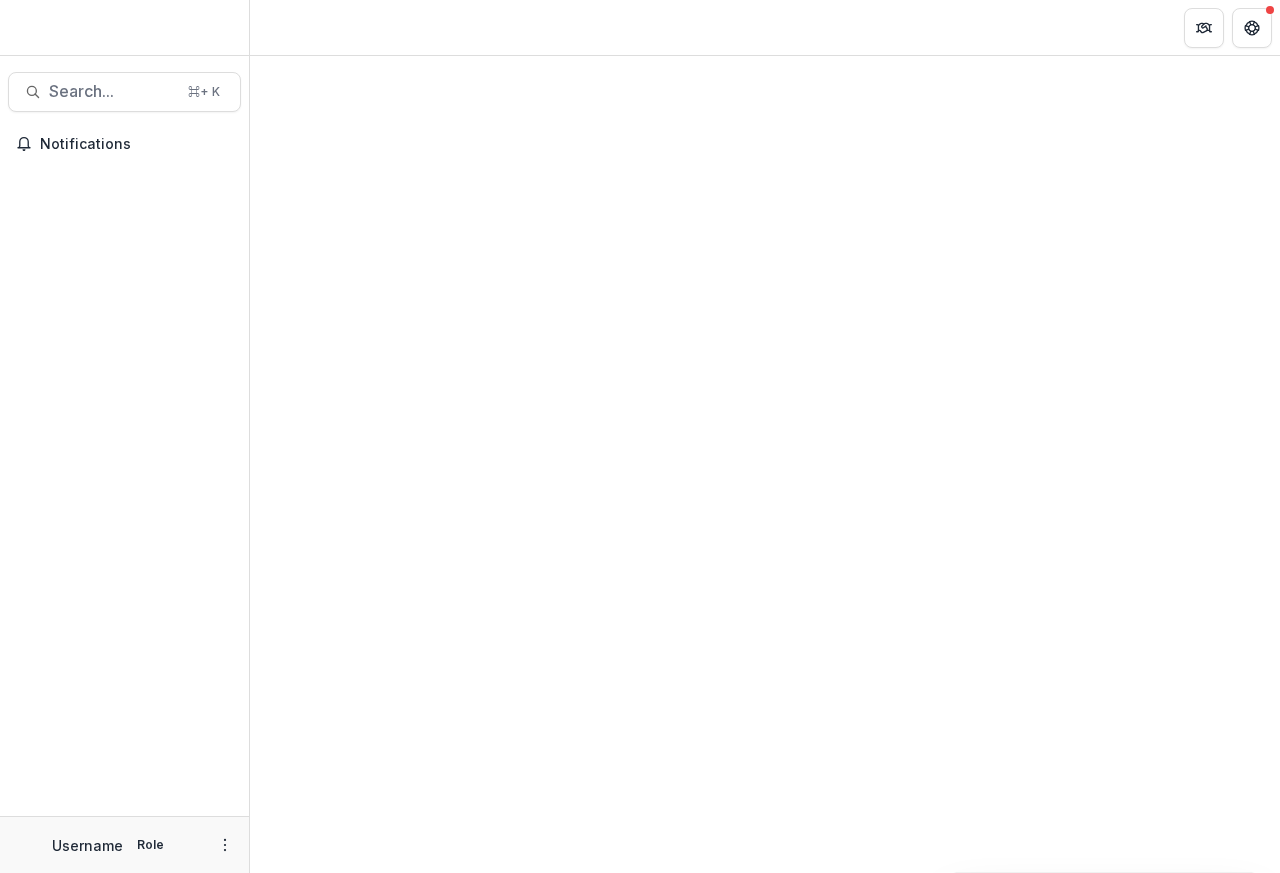 scroll, scrollTop: 0, scrollLeft: 0, axis: both 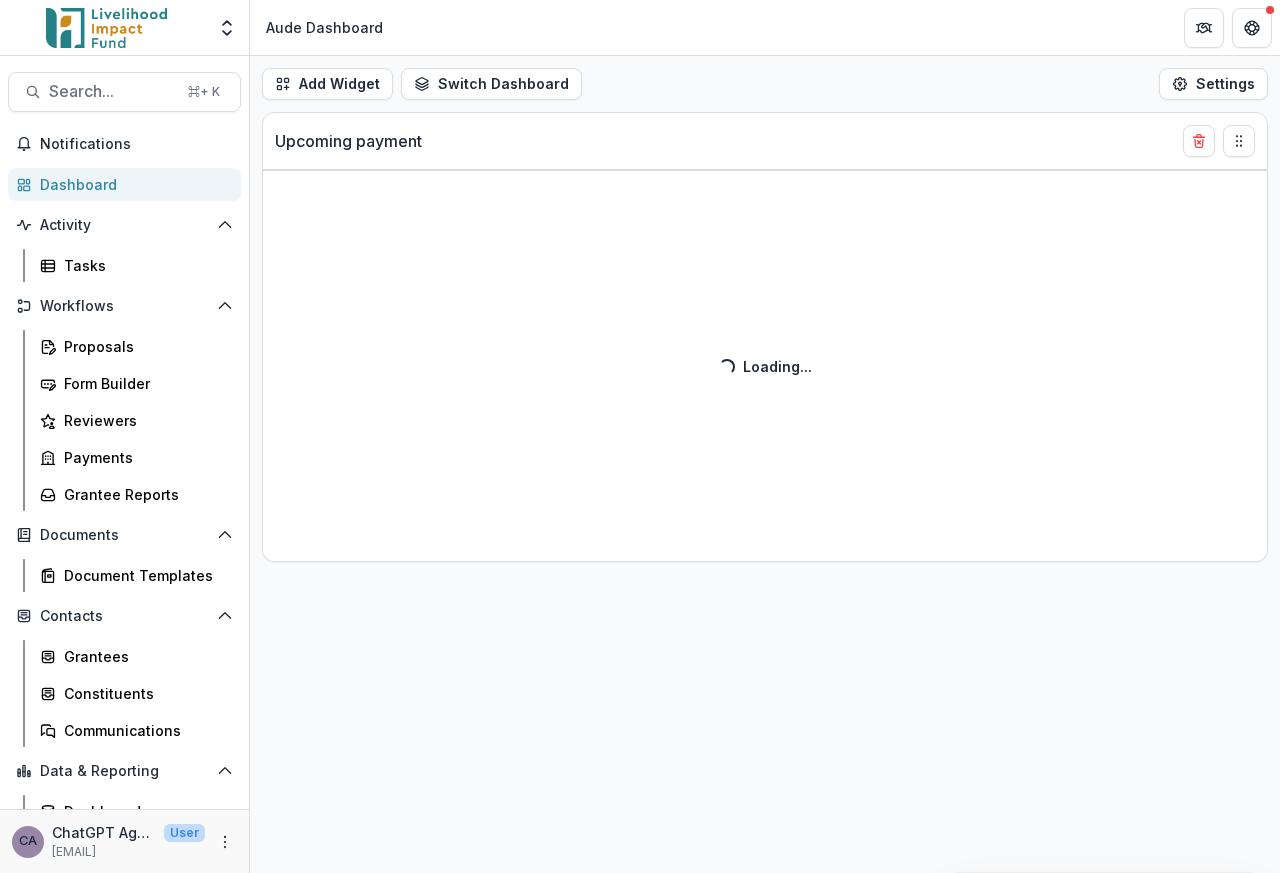 select on "******" 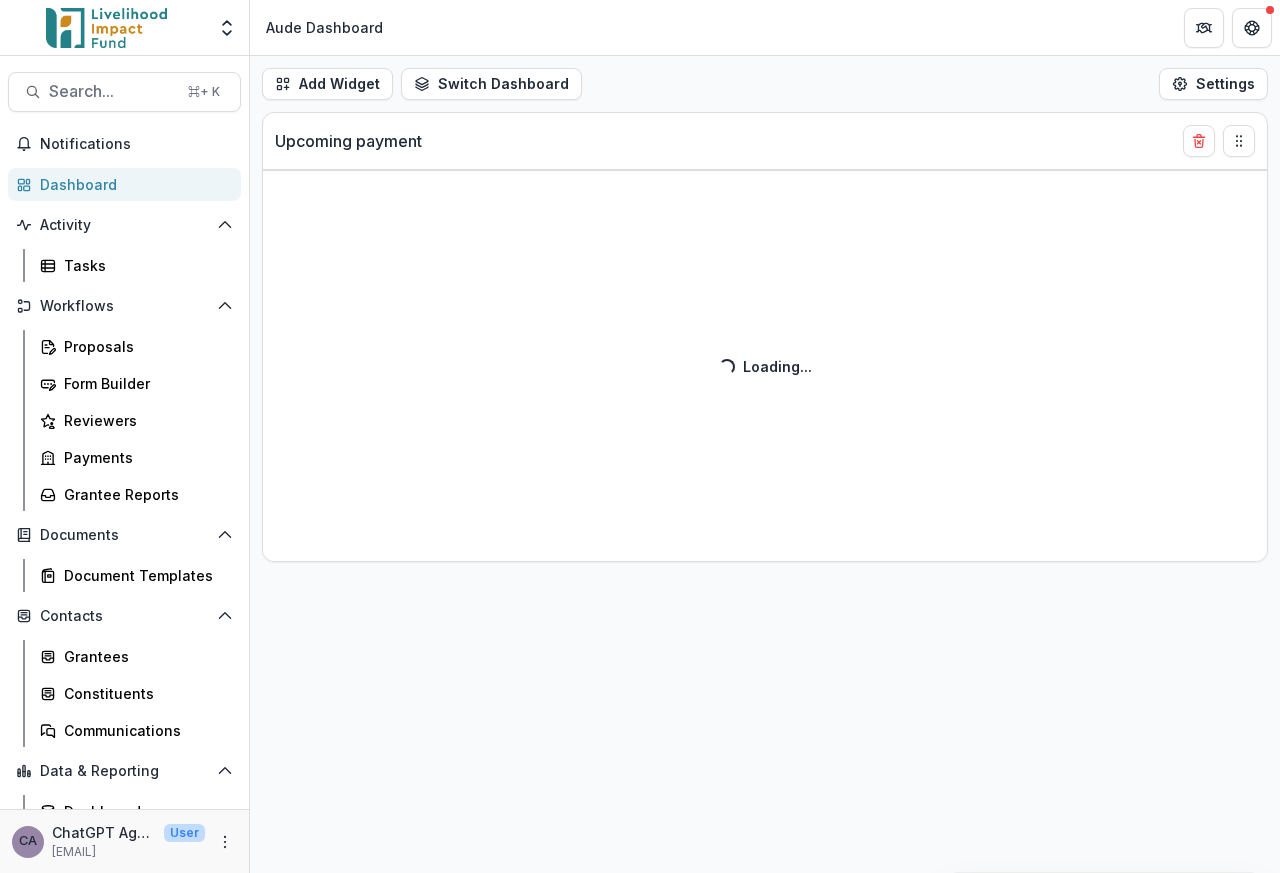 select on "******" 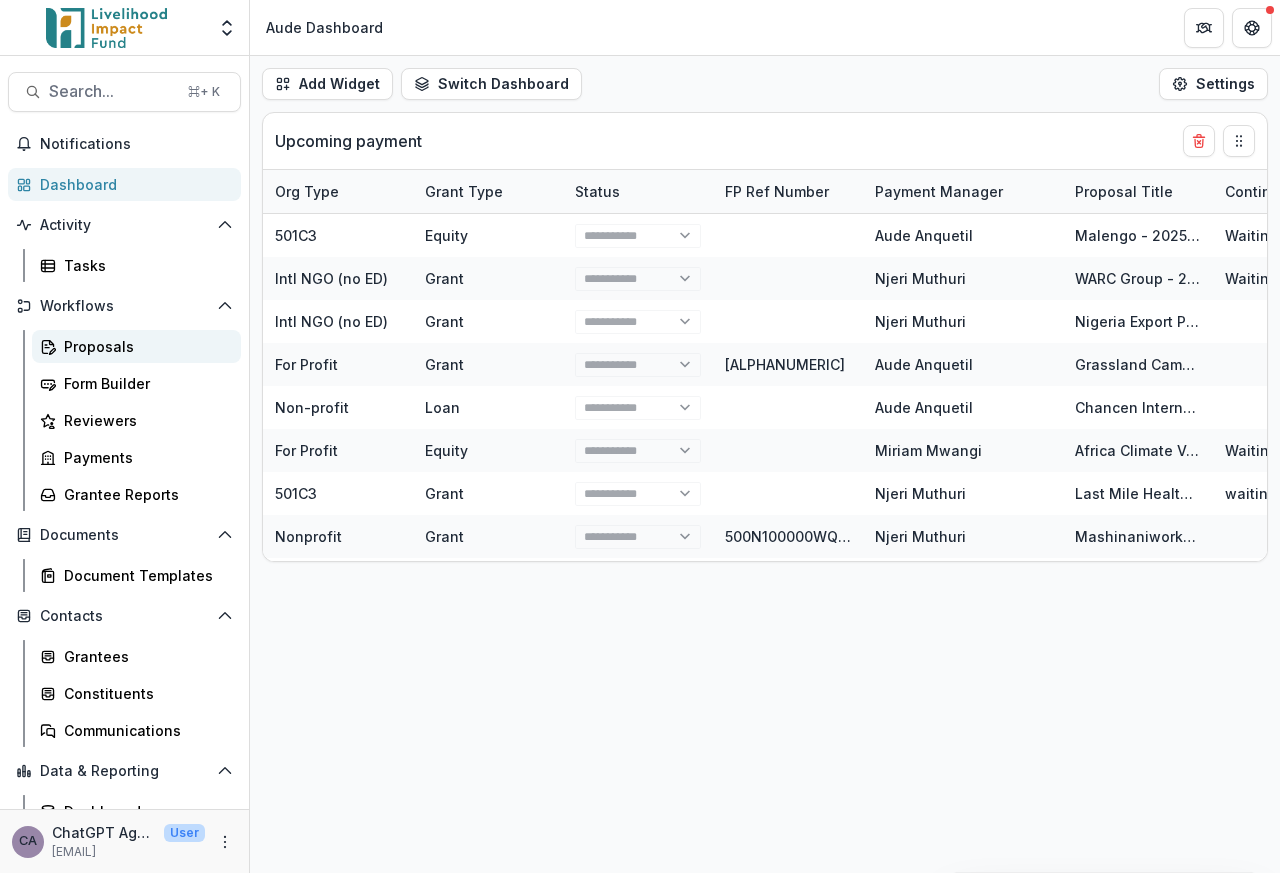 click on "Proposals" at bounding box center (144, 346) 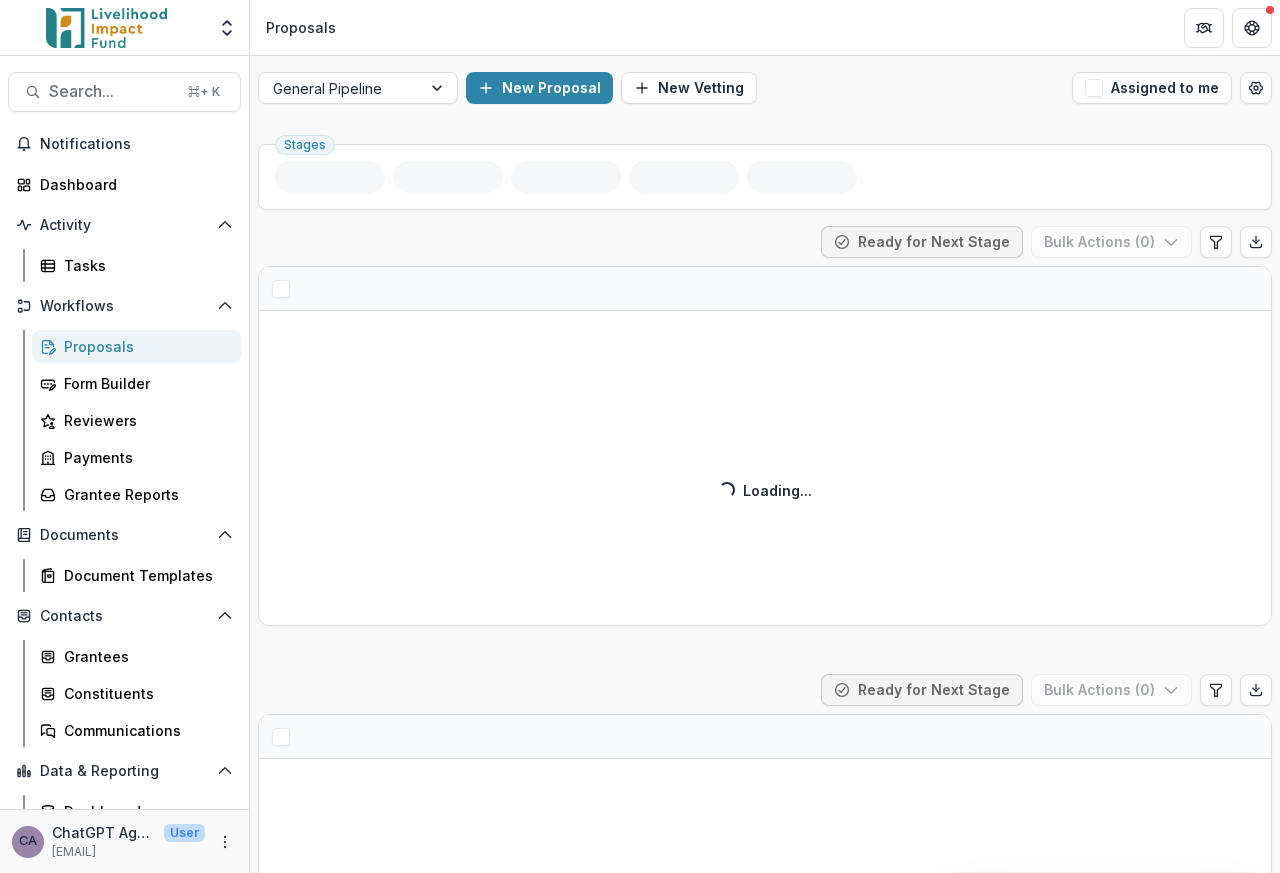 click on "General Pipeline New Proposal New Vetting Assigned to me Stages New Lead  ( ) Ready for Next Stage Bulk Actions ( 0 ) Loading... Loading... Active Prospect  ( ) Ready for Next Stage Bulk Actions ( 0 ) Loading... Loading... Diligence (new)  ( ) Ready for Next Stage Bulk Actions ( 0 ) Loading... Loading... Diligence (renewal)  ( ) Ready for Next Stage Bulk Actions ( 0 ) Loading... Loading... Funding decision  ( ) Ready for Next Stage Bulk Actions ( 0 ) Loading... Loading... Paperwork pending  ( ) Ready for Next Stage Bulk Actions ( 0 ) Loading... Loading... Active grant  ( ) Ready for Next Stage Bulk Actions ( 0 ) Loading... Loading... Grant on hold  ( ) Bulk Actions ( 0 ) Loading... Loading... Engagement completed  ( ) Ready for Next Stage Bulk Actions ( 0 ) Loading... Loading... Hold for future rounds  ( ) Bulk Actions ( 0 ) Loading... Loading... Forgiven (loan)  ( ) Bulk Actions ( 0 ) Loading... Loading... Held back  ( ) Bulk Actions ( 0 ) Loading... Loading... Declined  ( ) Bulk Actions ( 0 ) Loading..." at bounding box center [765, 3033] 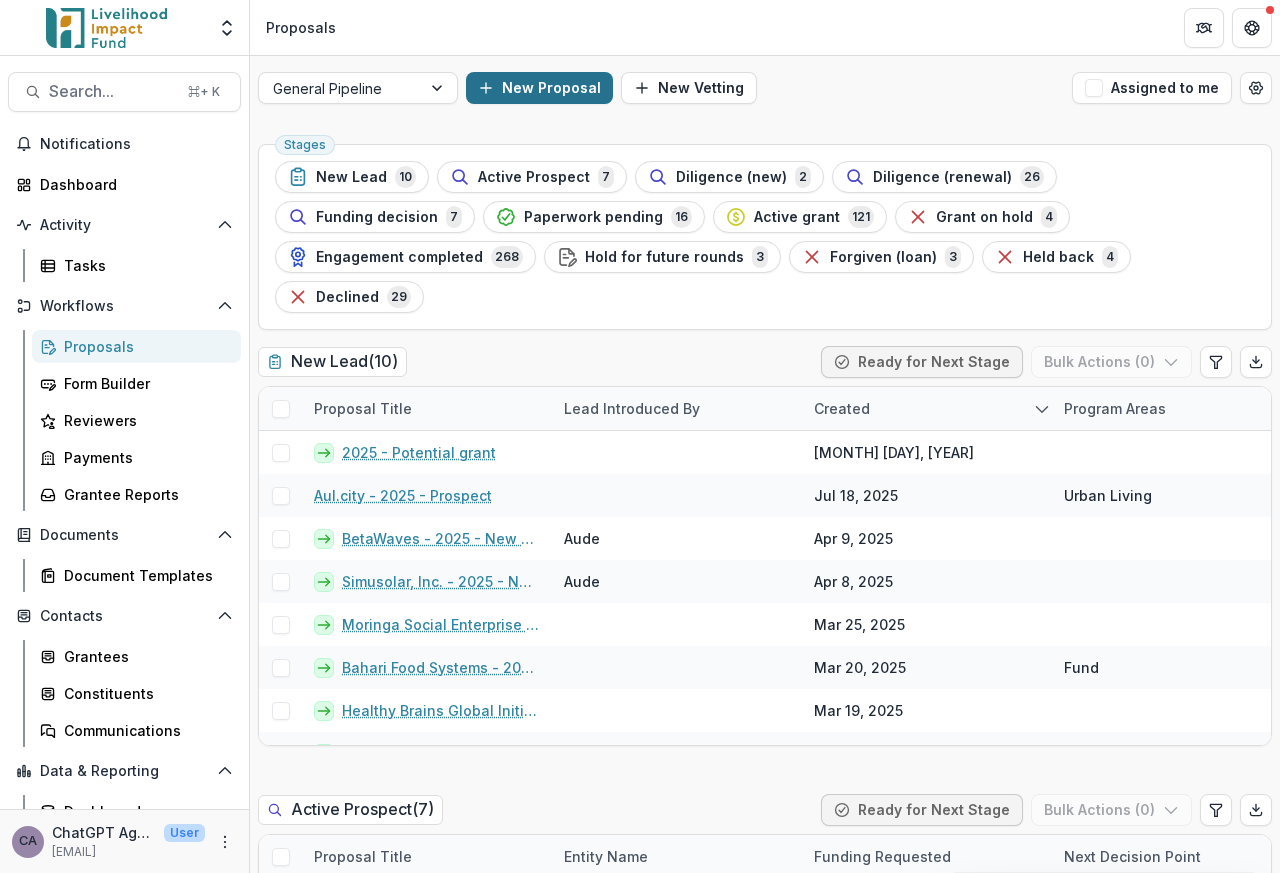 click on "New Proposal" at bounding box center [539, 88] 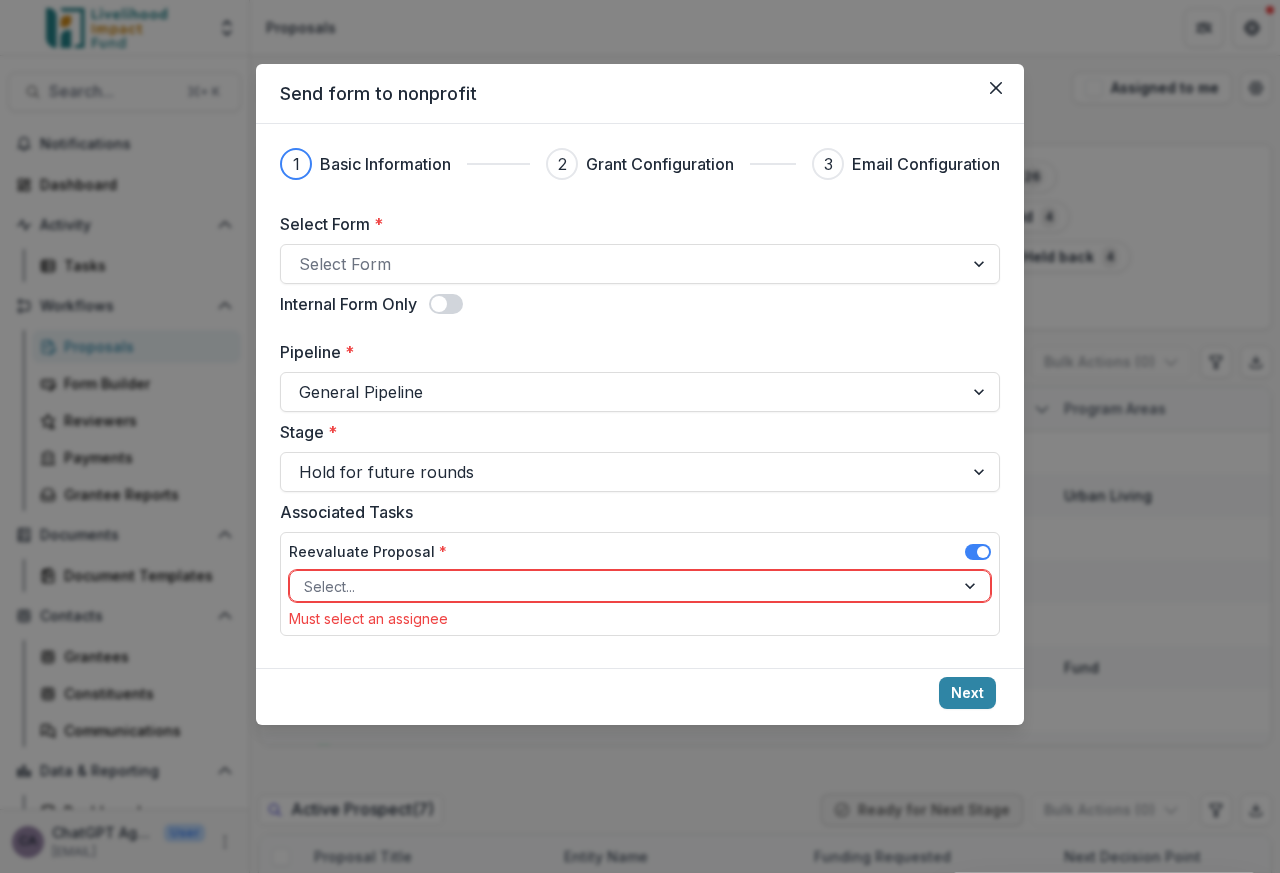 click on "Stage *" at bounding box center [634, 432] 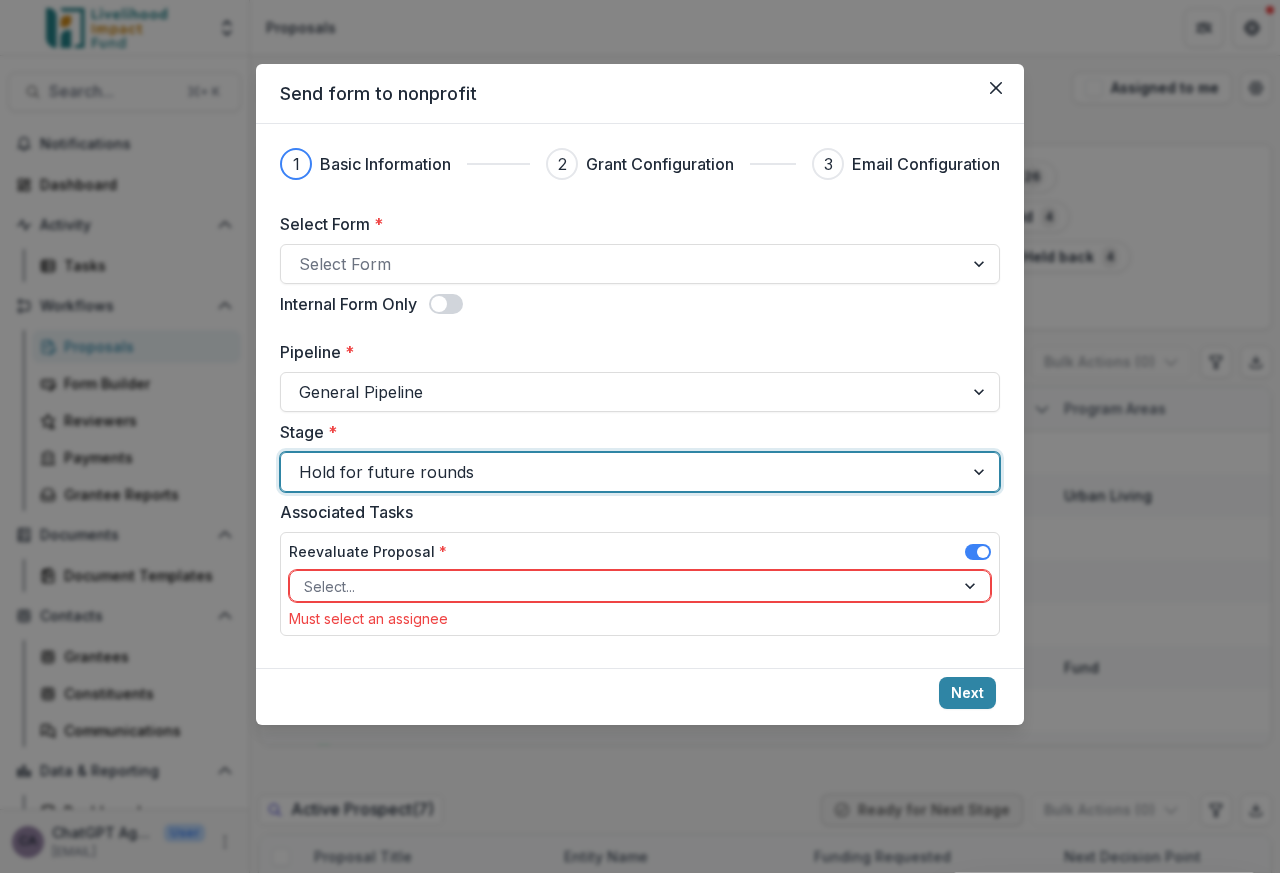 click at bounding box center (981, 472) 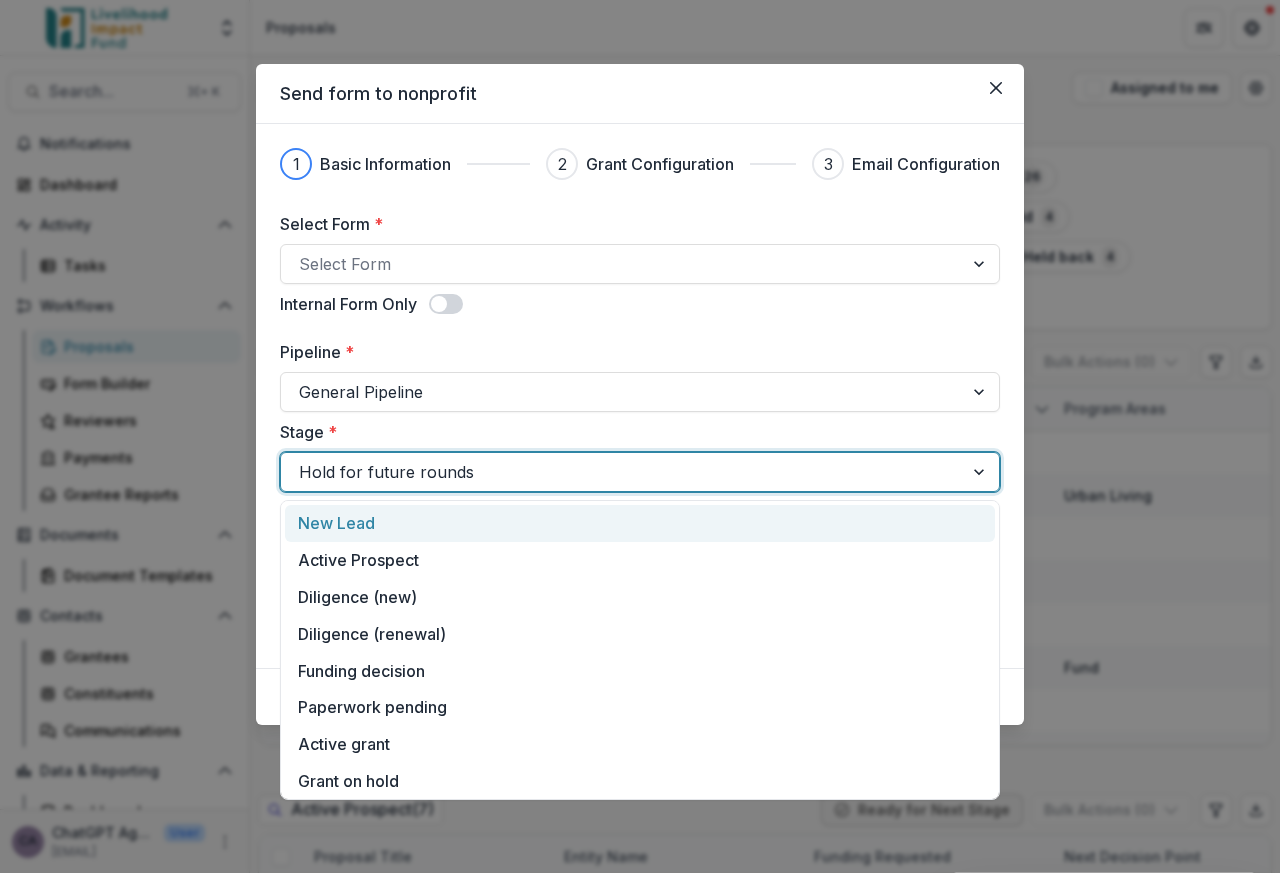 click on "New Lead" at bounding box center (640, 523) 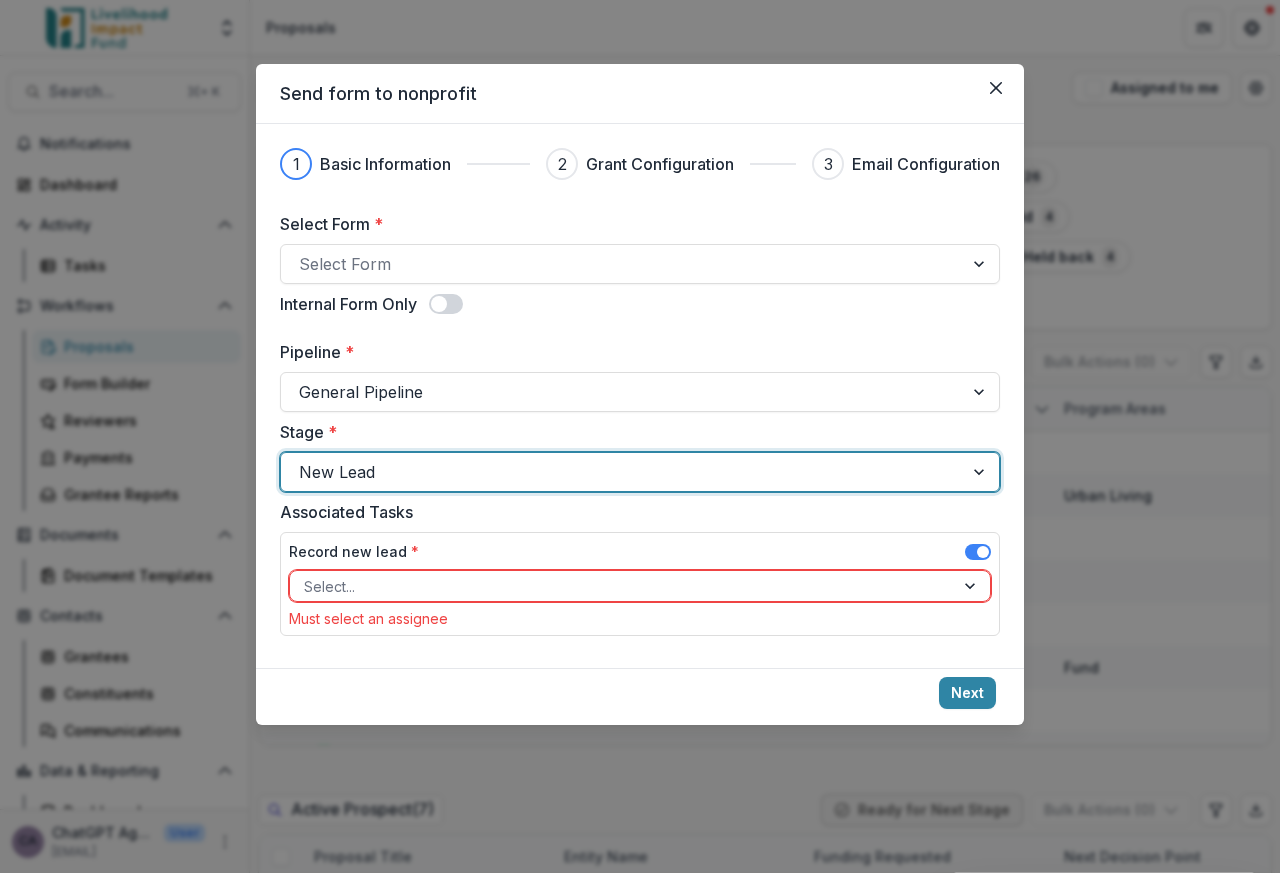 click at bounding box center [439, 304] 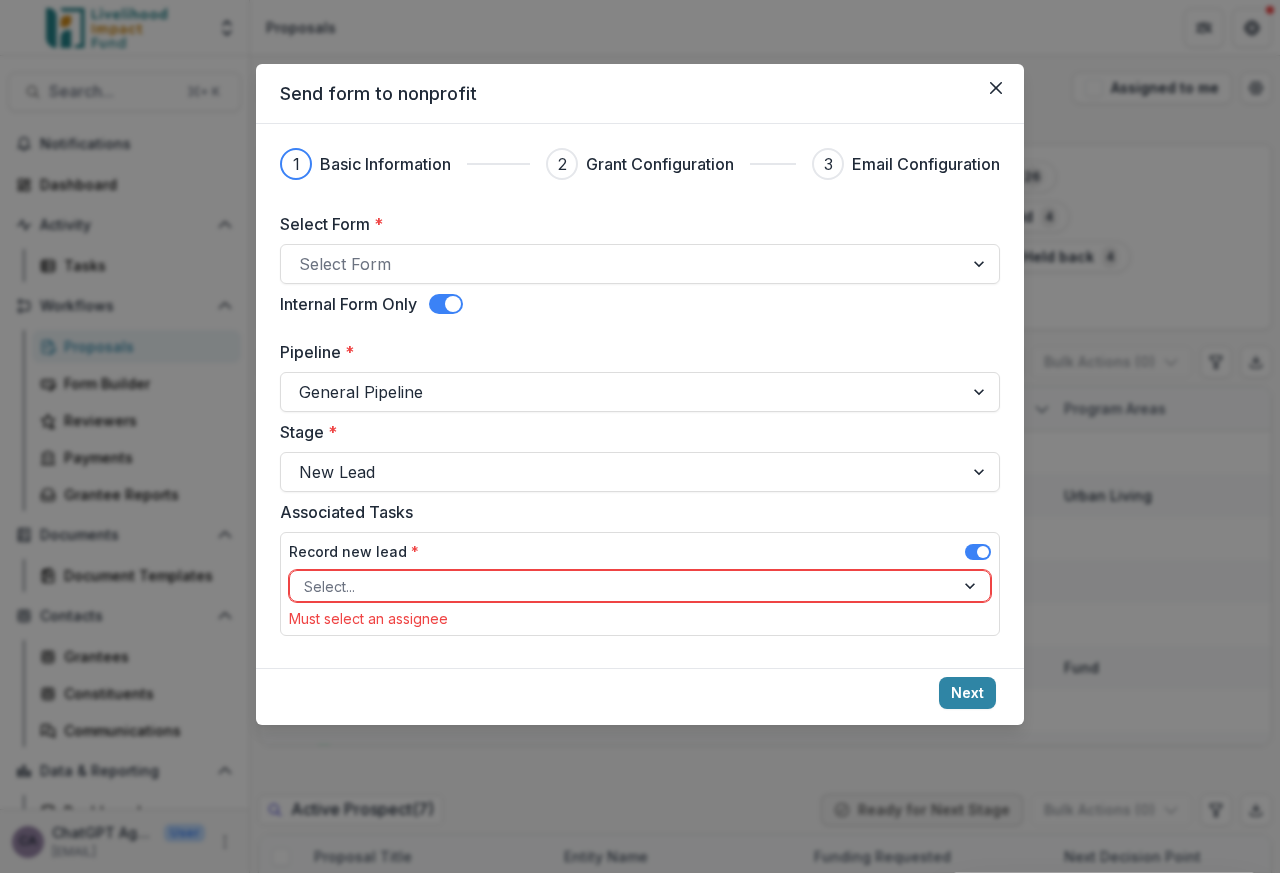 click at bounding box center [453, 304] 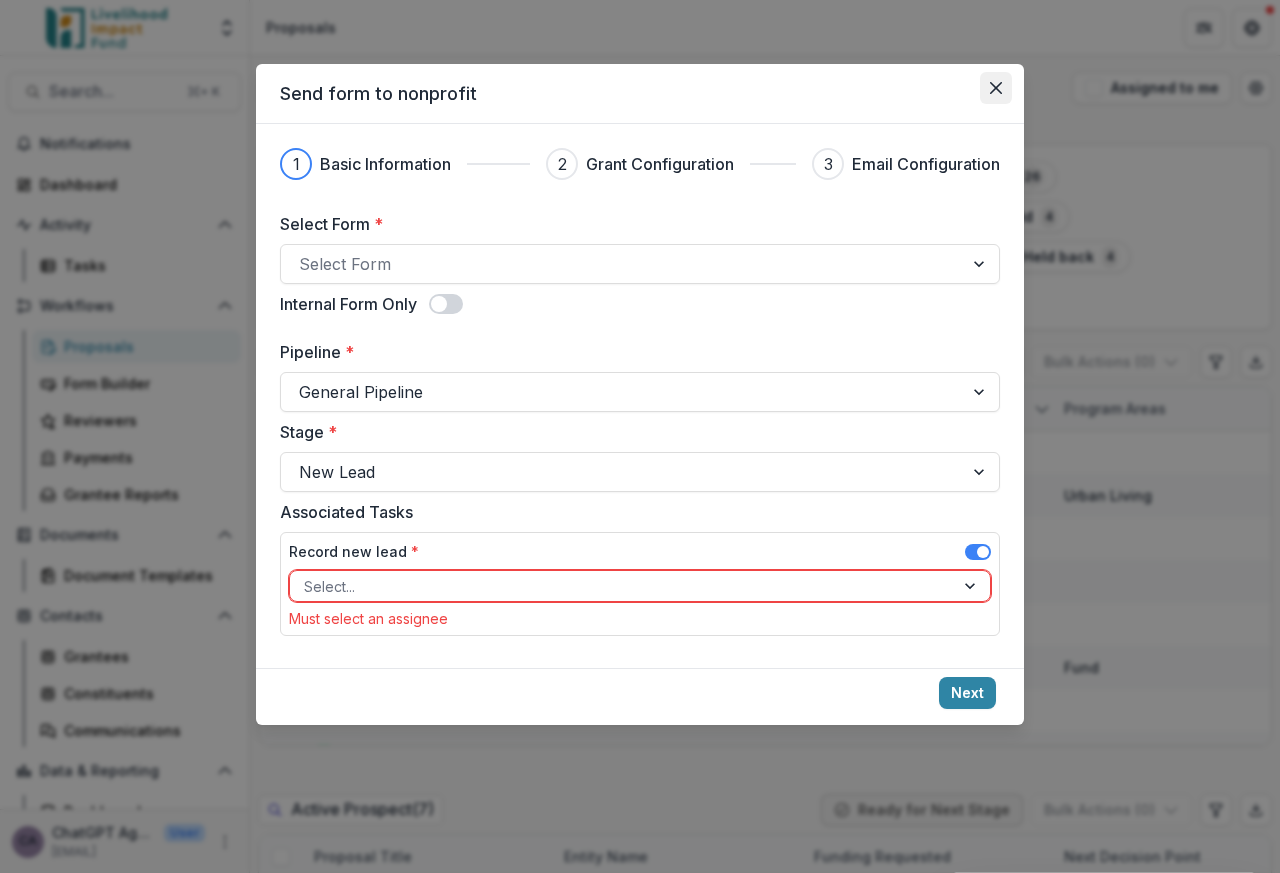 click at bounding box center (996, 88) 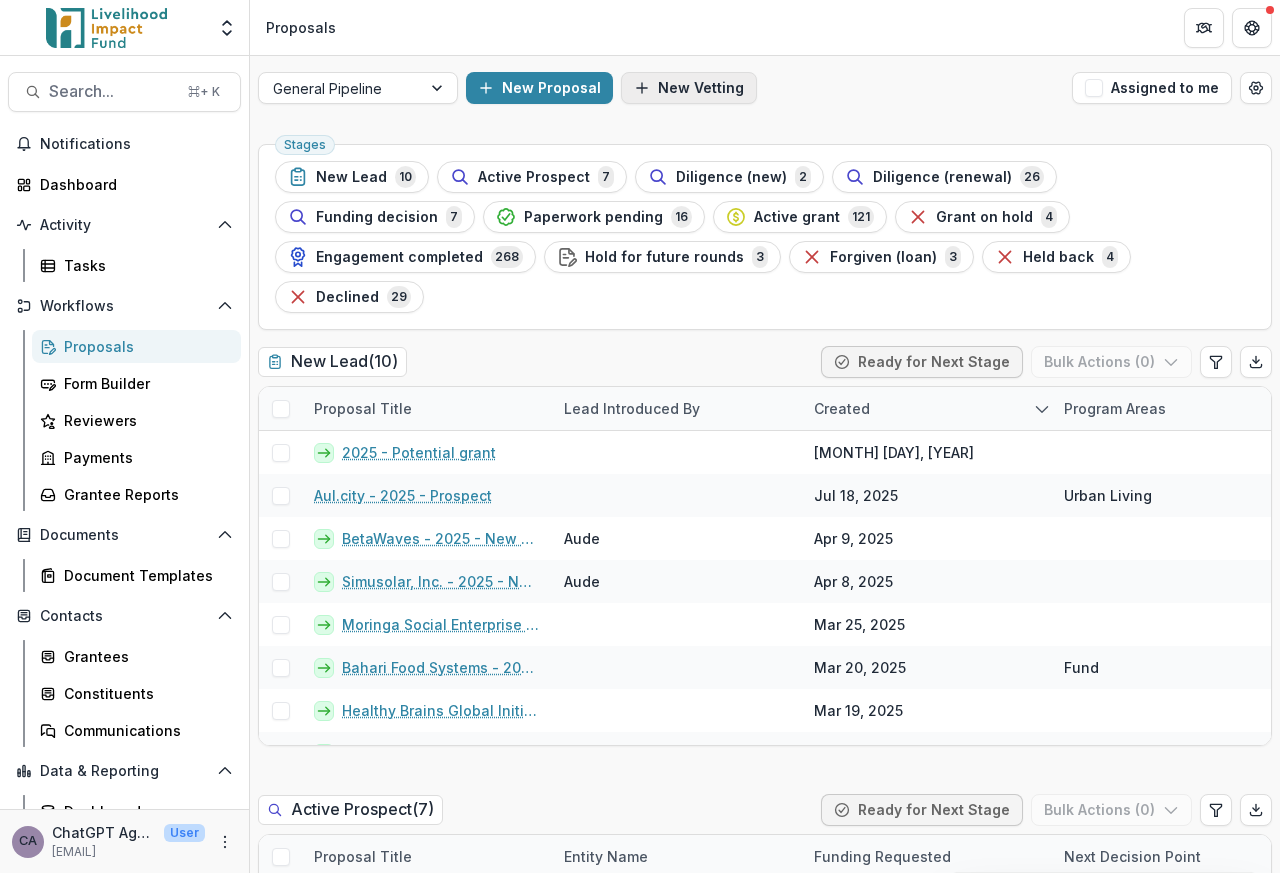 click on "New Vetting" at bounding box center (689, 88) 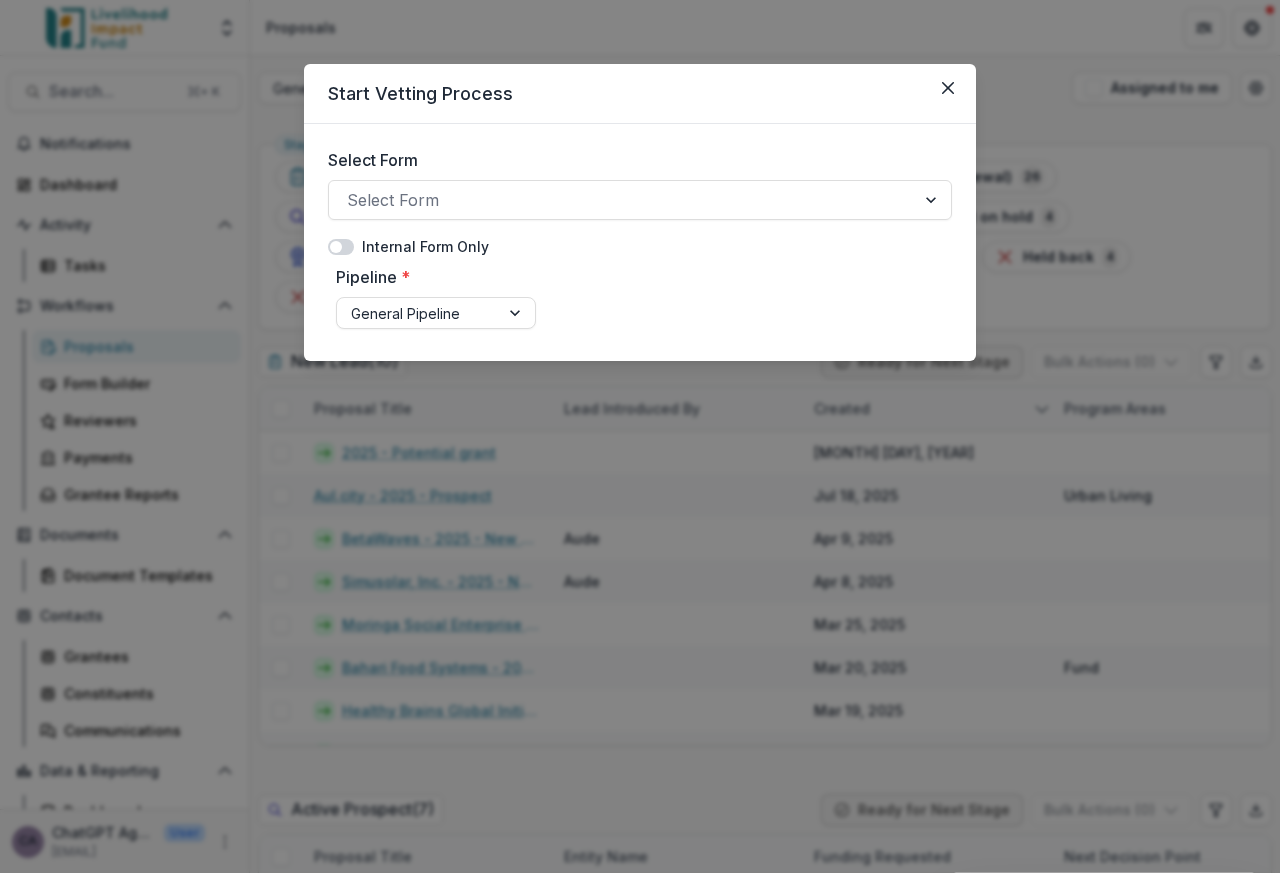 click at bounding box center (341, 247) 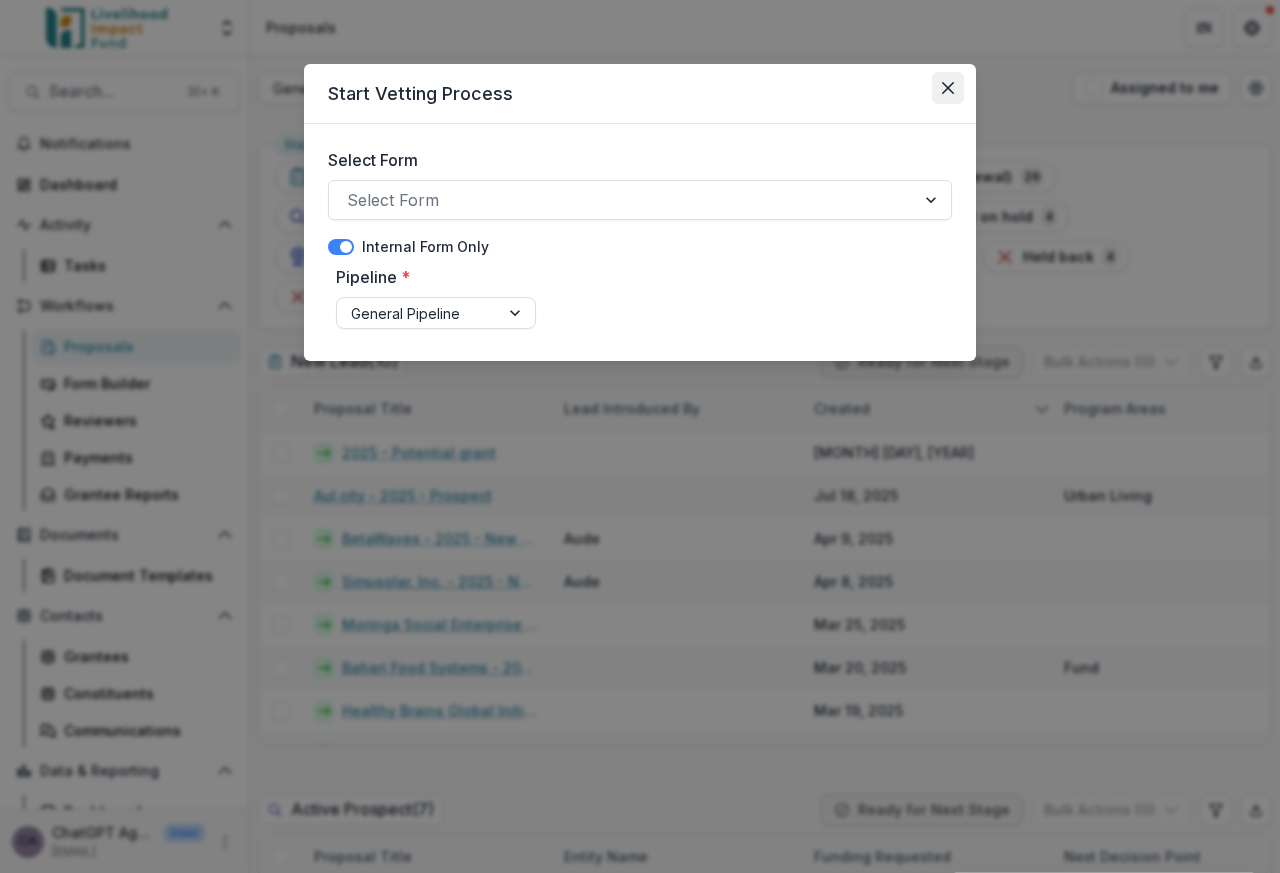 click at bounding box center (948, 88) 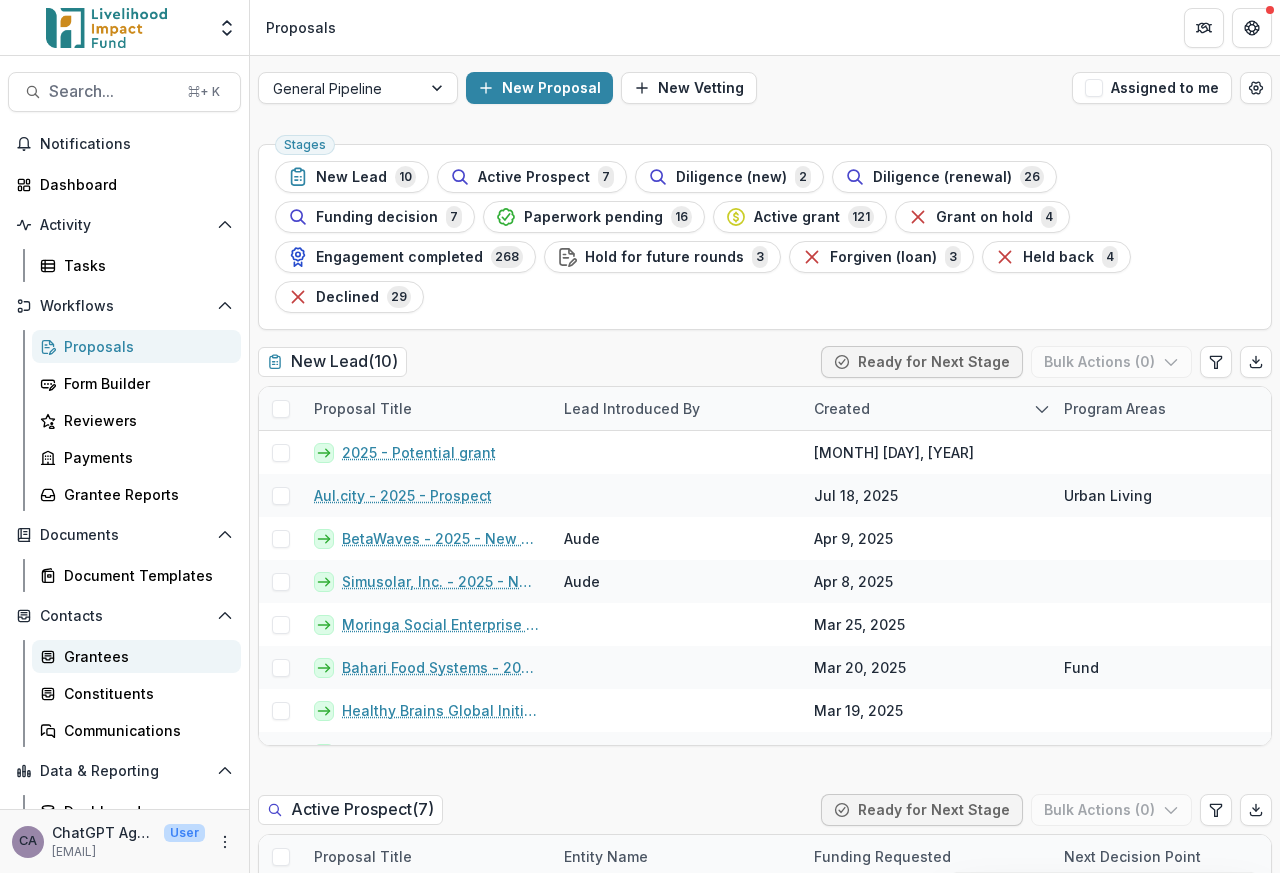 click on "Grantees" at bounding box center [144, 656] 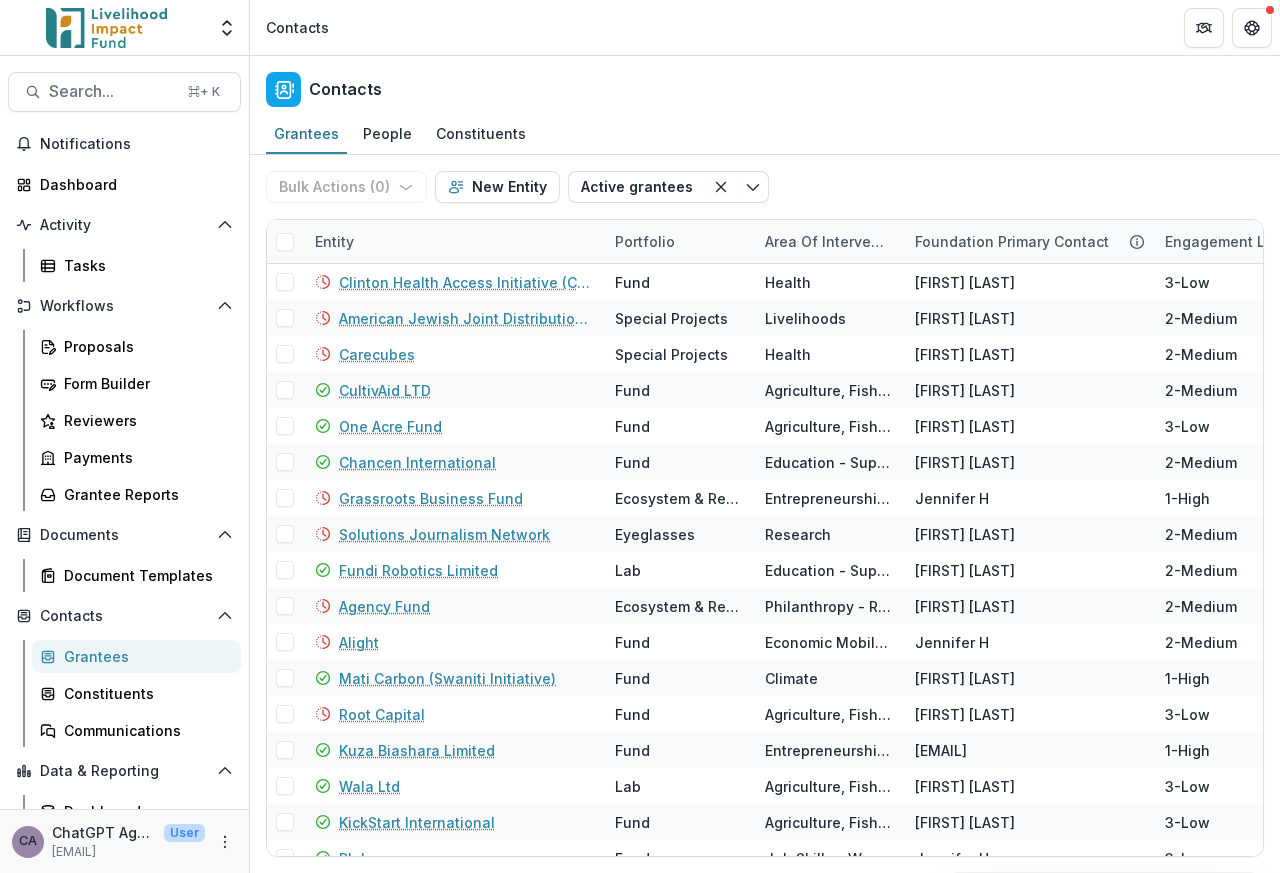 click on "Grantees Constituents Communications" at bounding box center [136, 693] 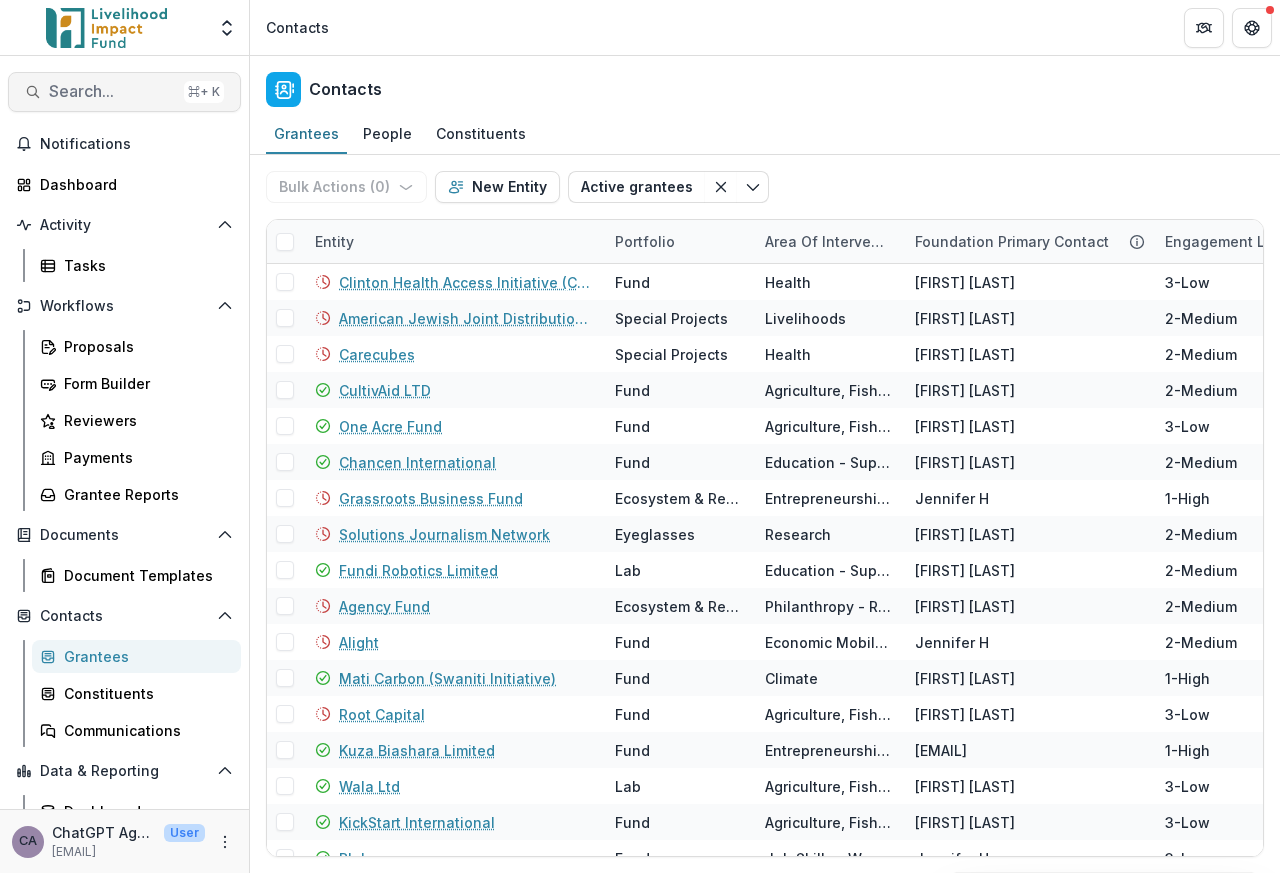 click on "Search..." at bounding box center (112, 91) 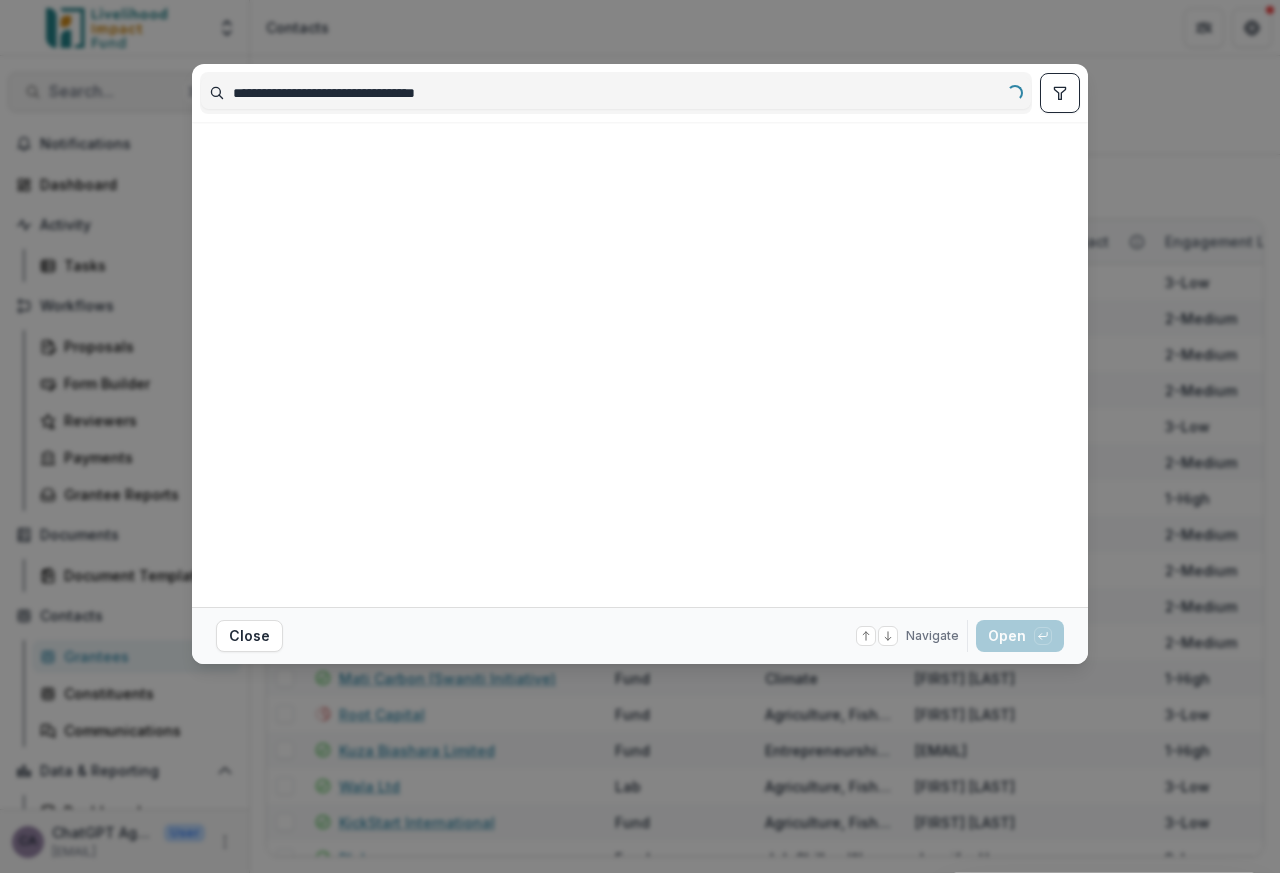 type on "**********" 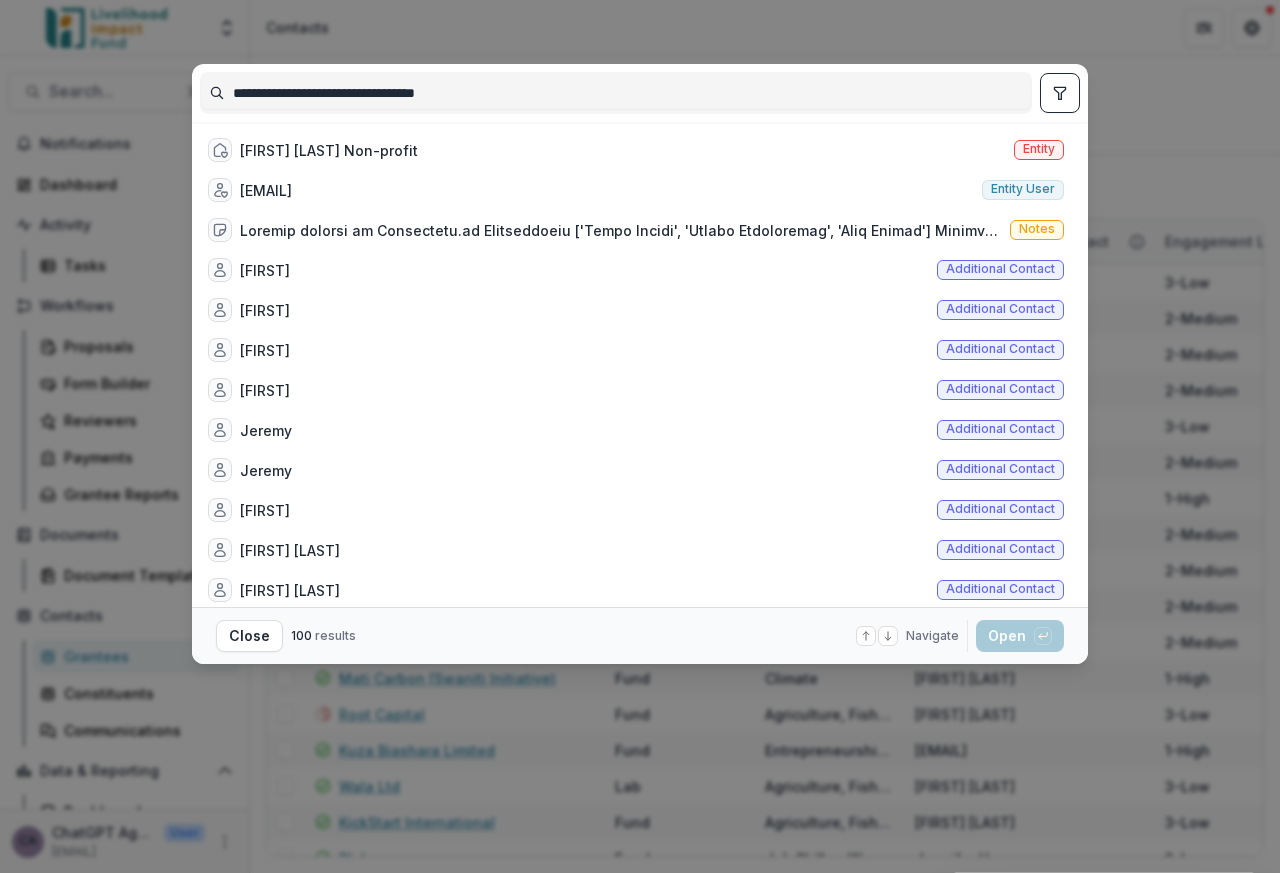 click on "**********" at bounding box center [616, 93] 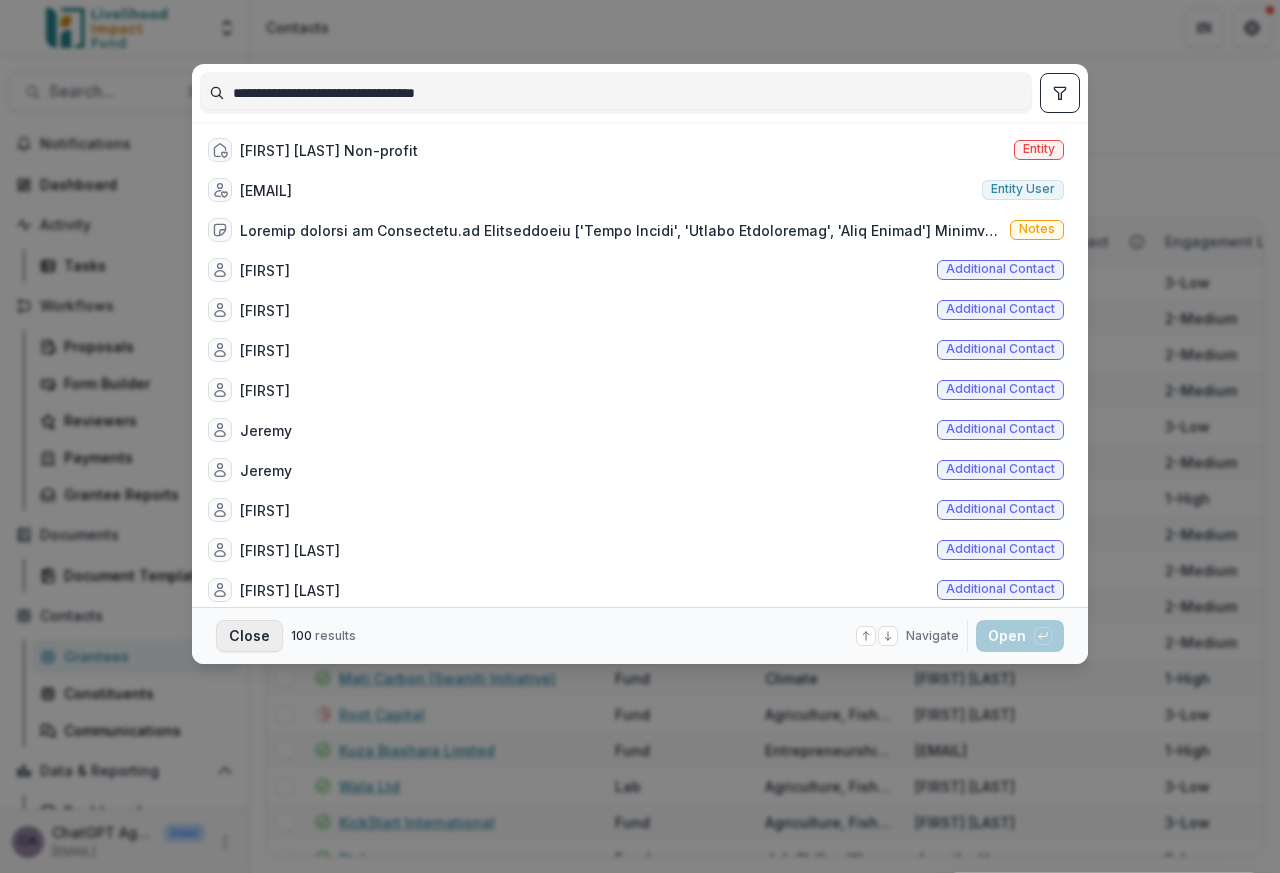 click on "Close" at bounding box center [249, 636] 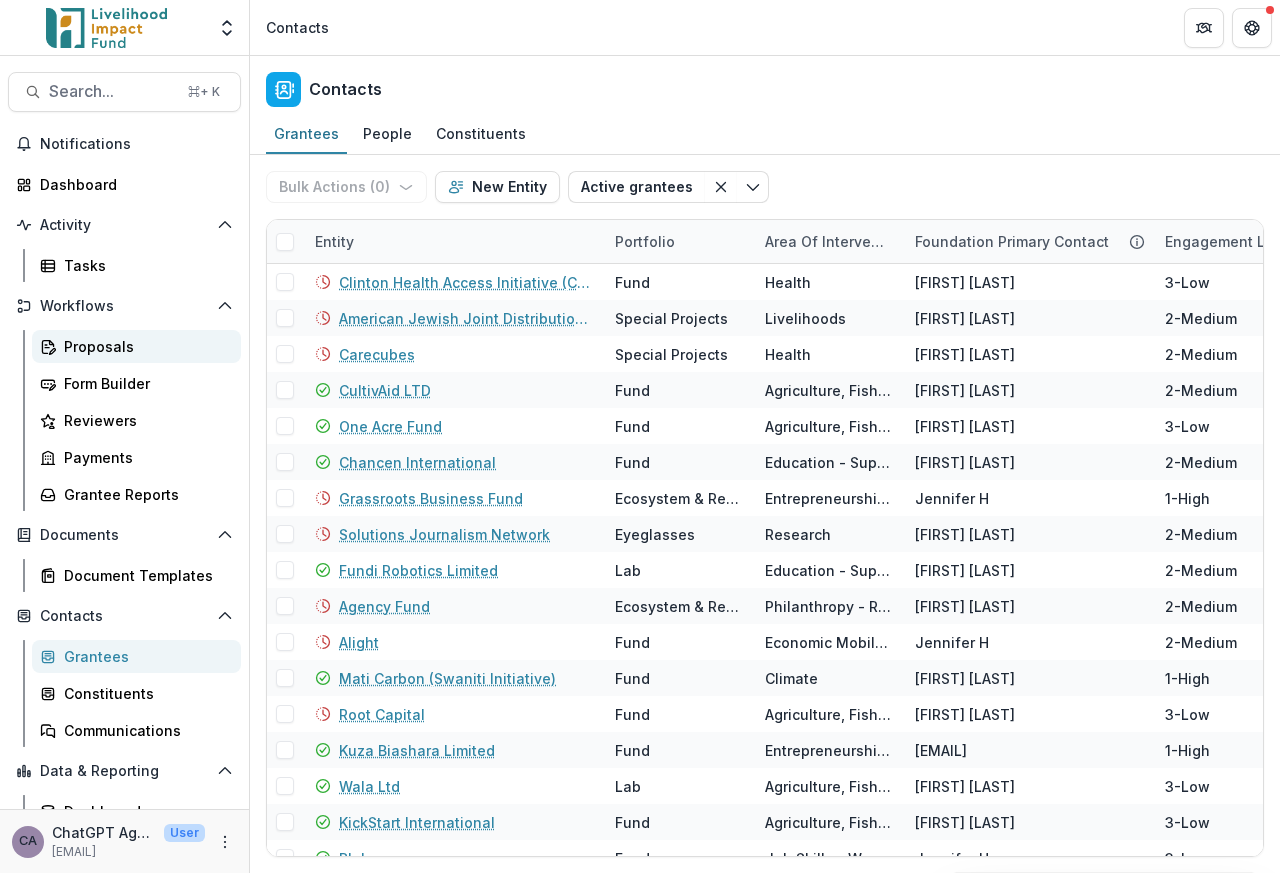 click on "Proposals" at bounding box center (144, 346) 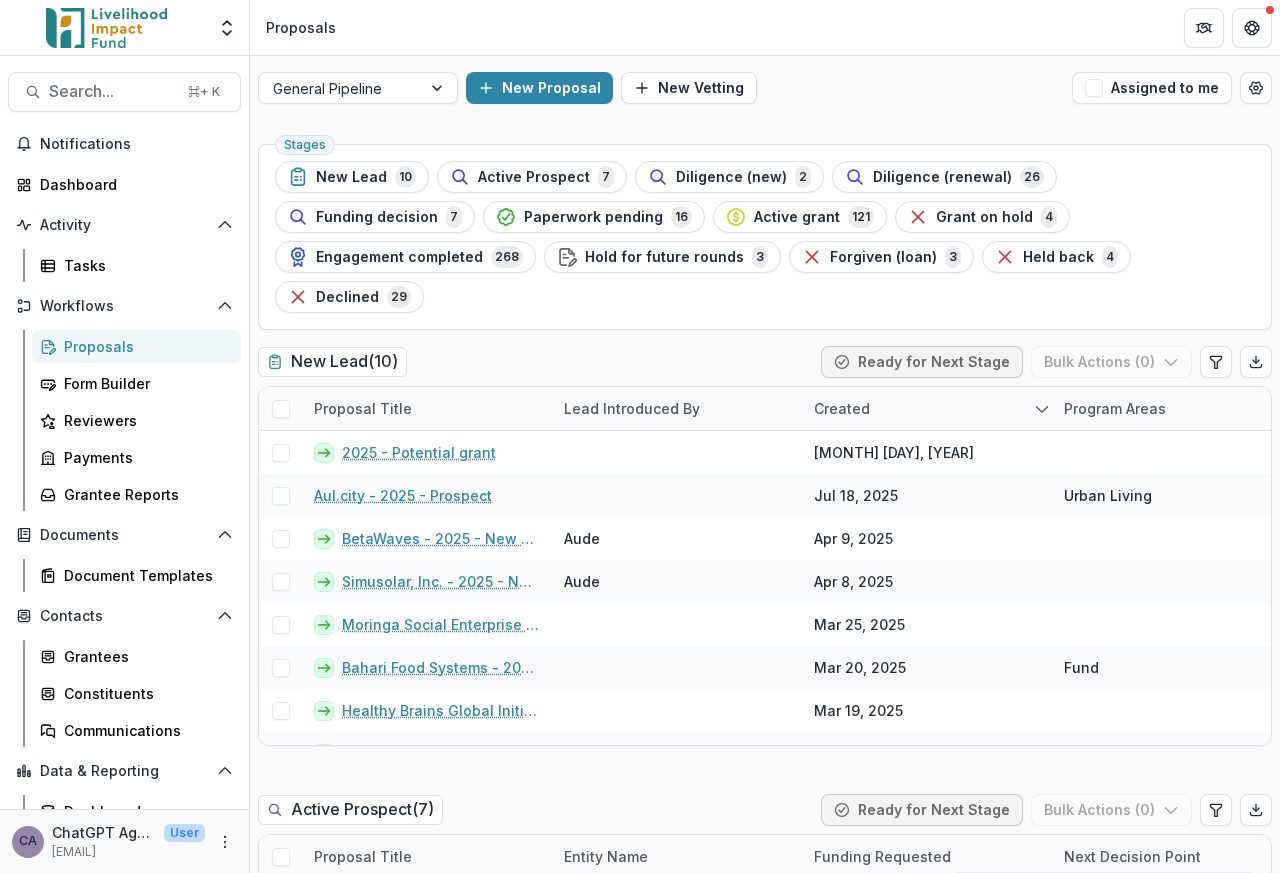 click on "Proposals" at bounding box center (144, 346) 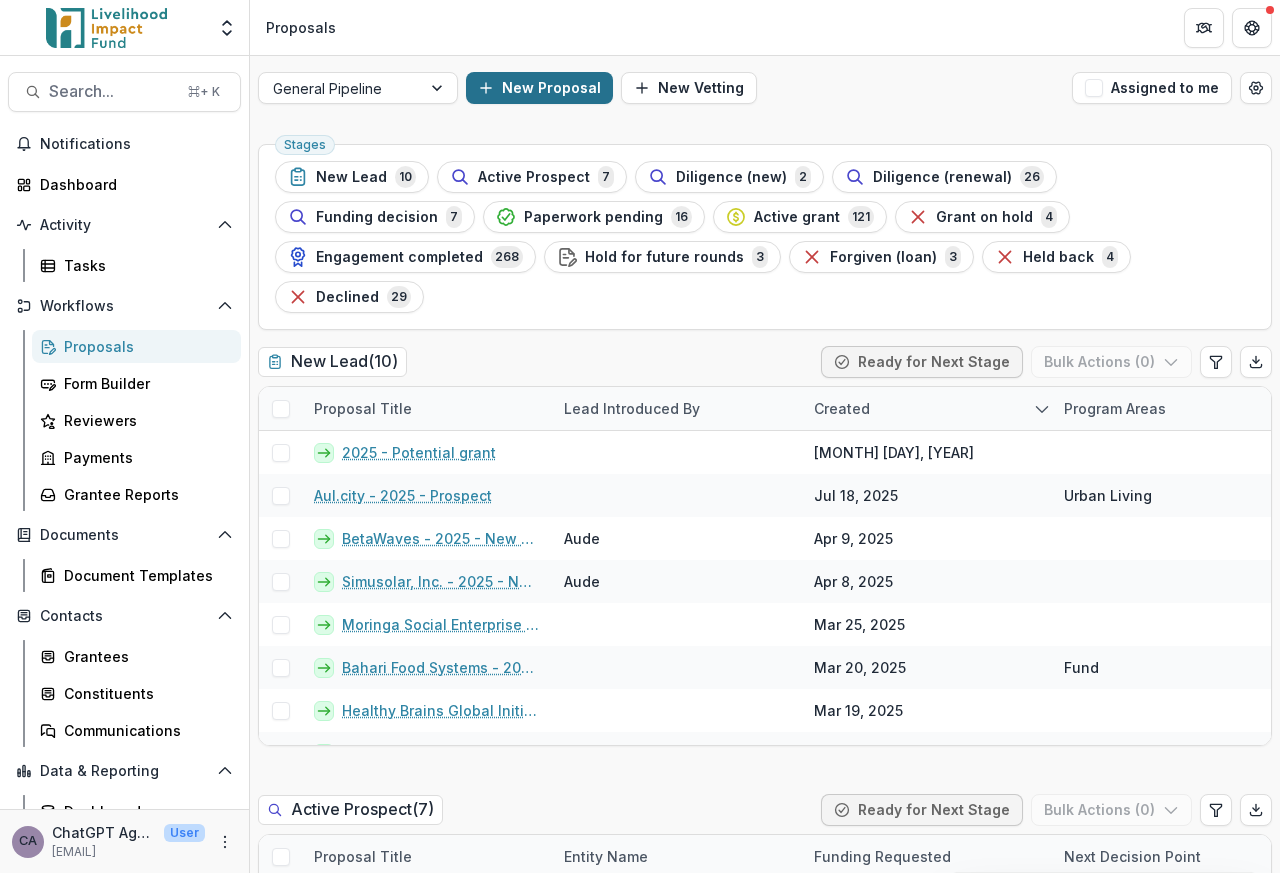 click on "New Proposal" at bounding box center [539, 88] 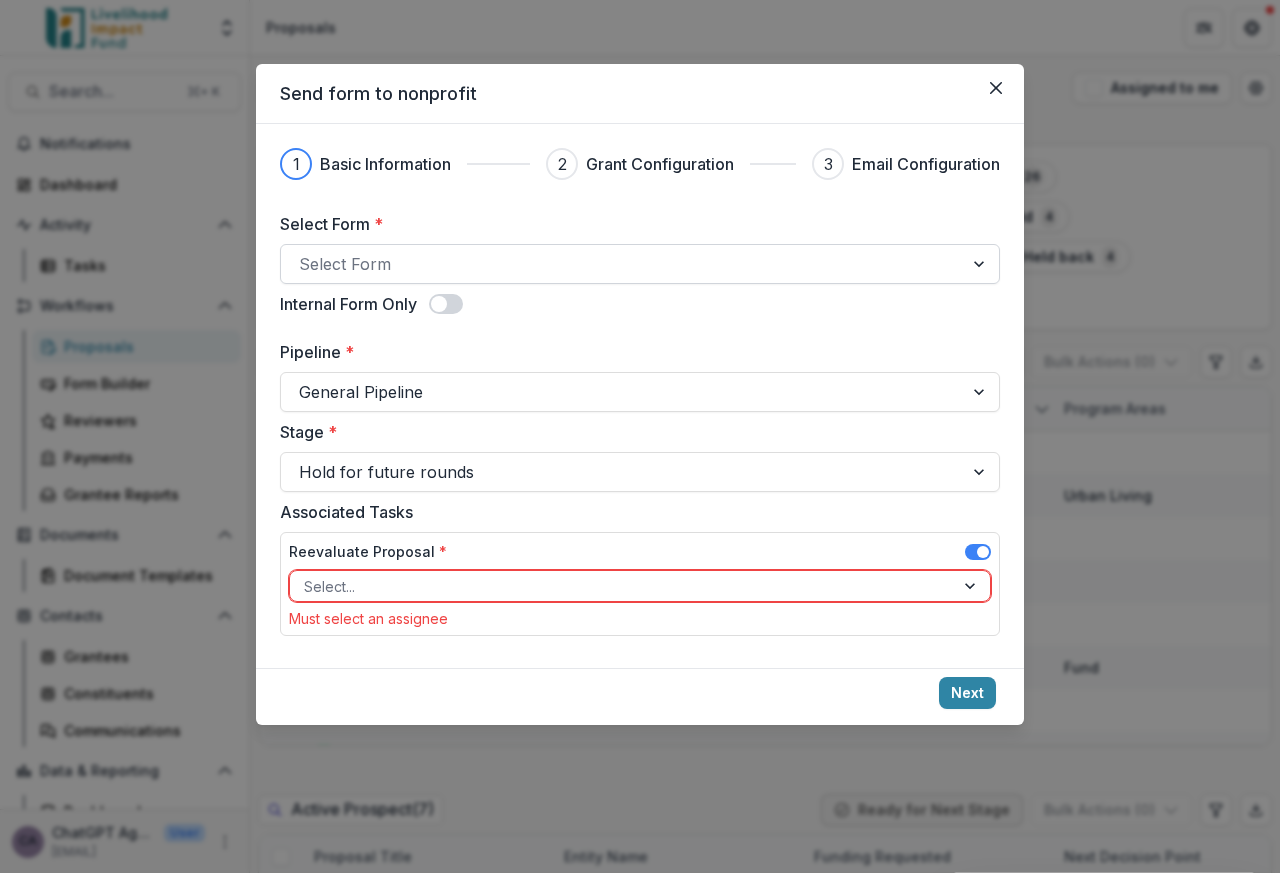 click at bounding box center (622, 264) 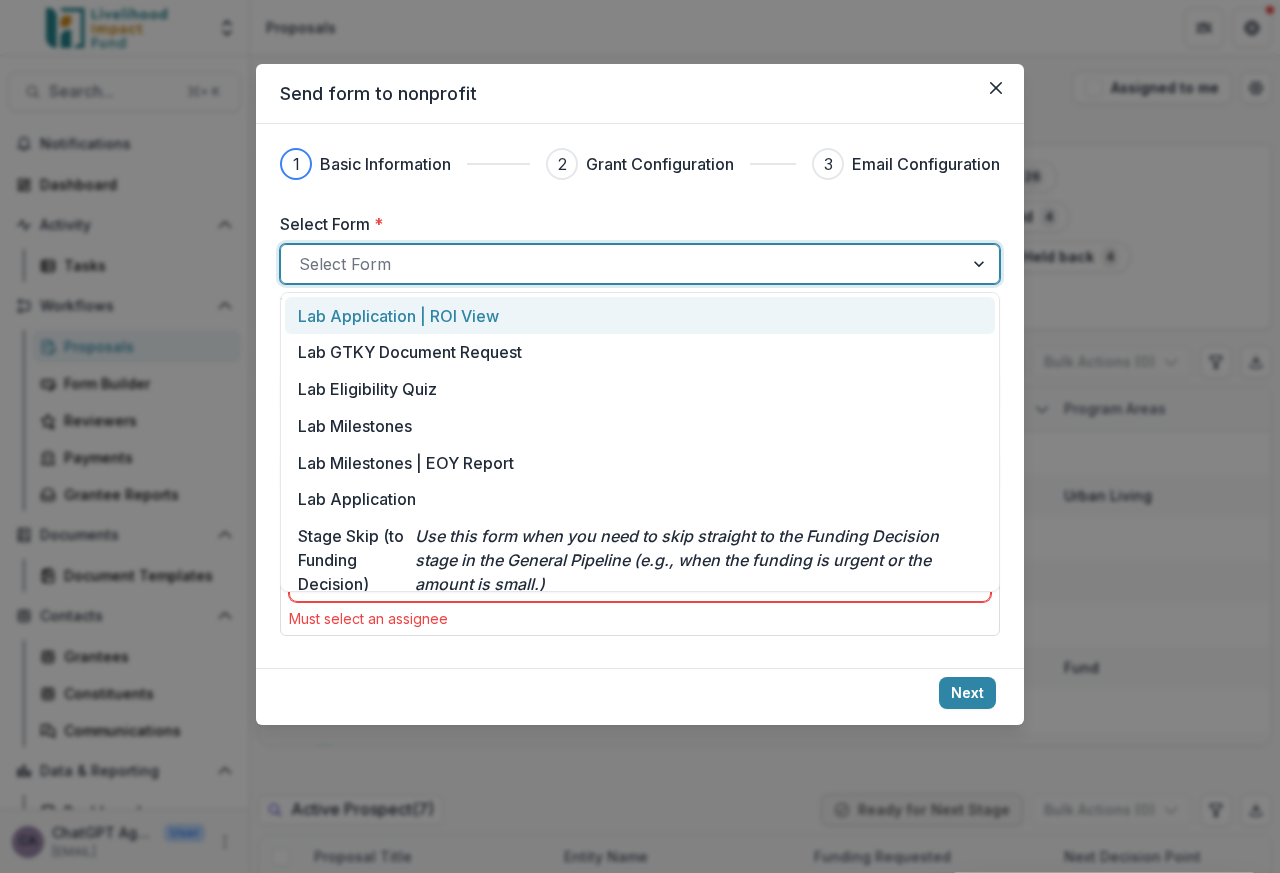 scroll, scrollTop: 222, scrollLeft: 0, axis: vertical 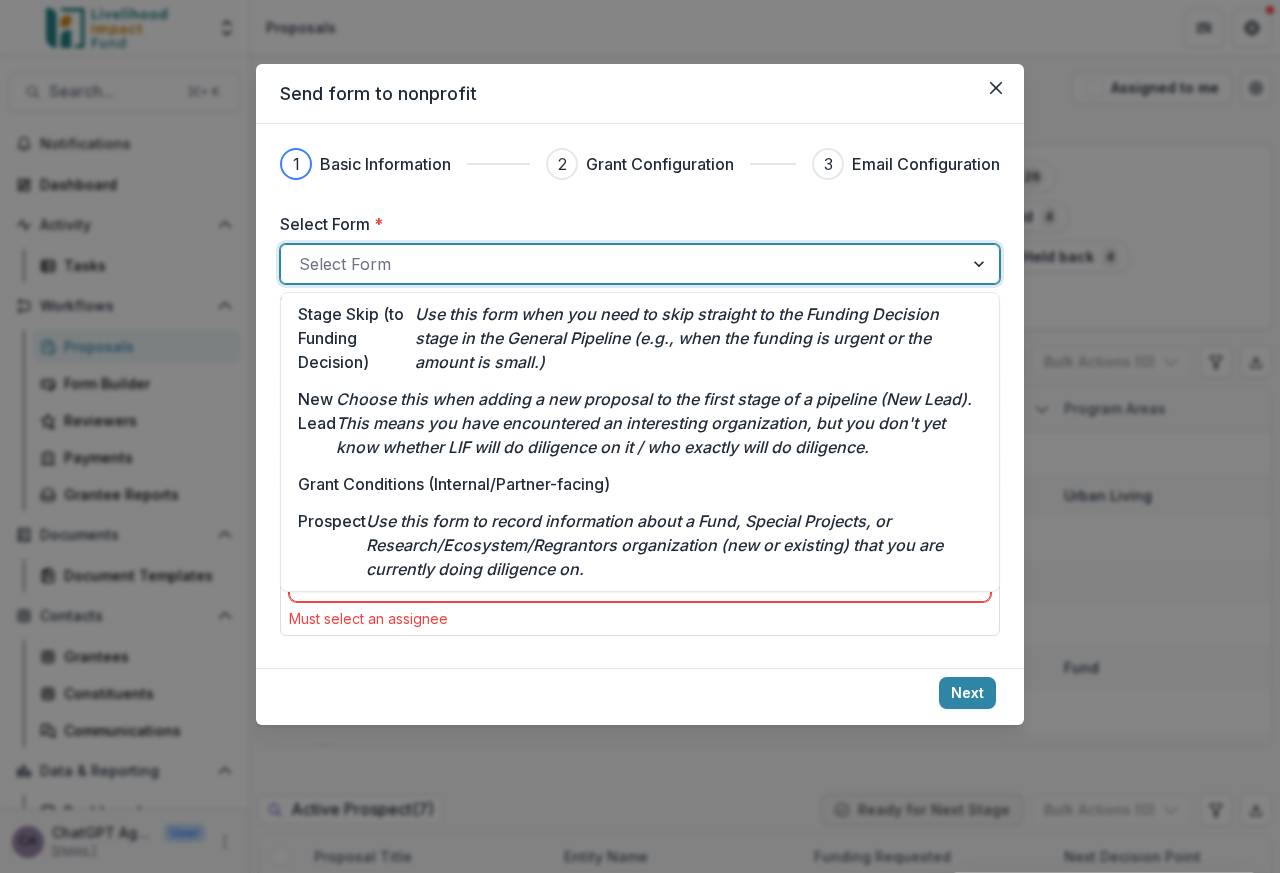 click on "Lab Eligibility Quiz" at bounding box center [367, 167] 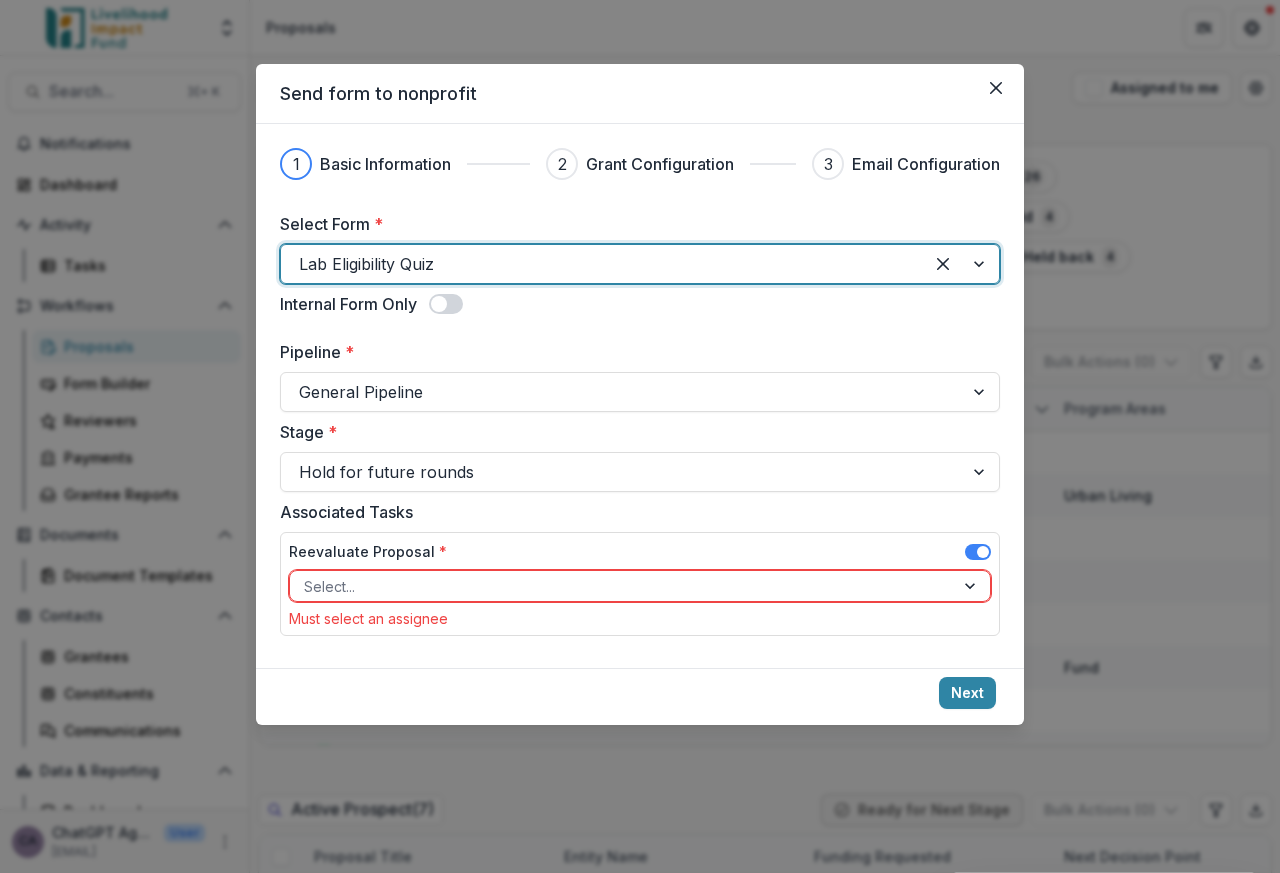 click at bounding box center [961, 264] 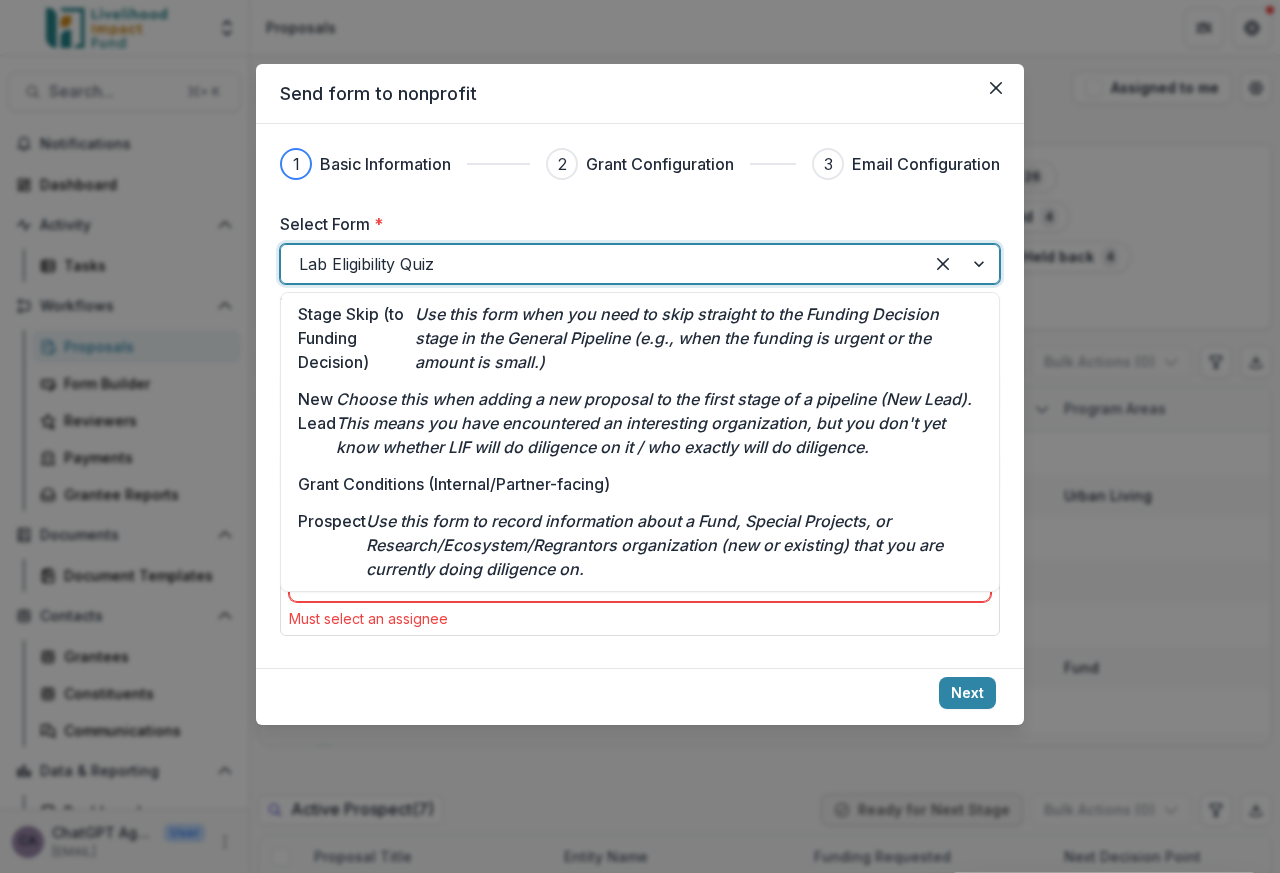 scroll, scrollTop: 0, scrollLeft: 0, axis: both 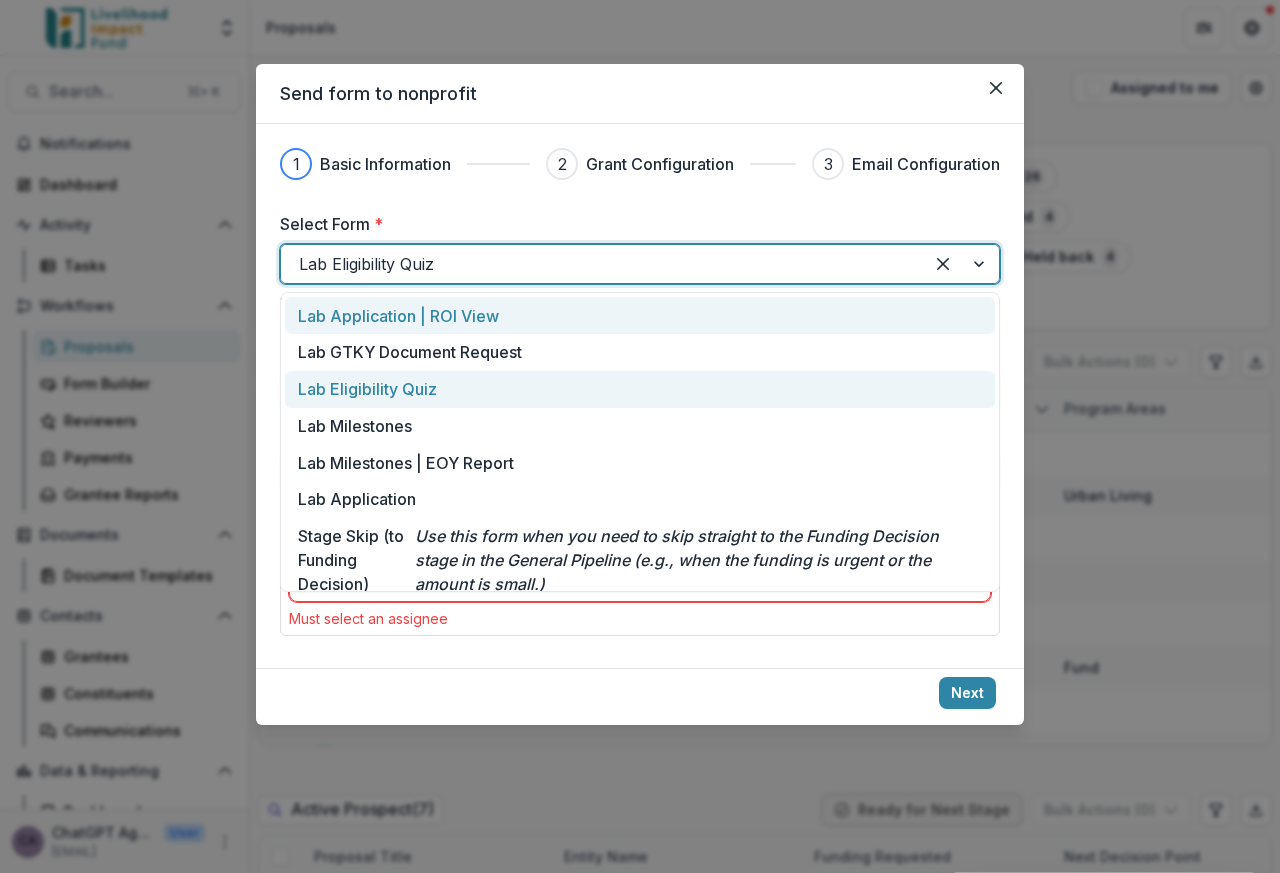 click on "Lab Eligibility Quiz" at bounding box center [367, 389] 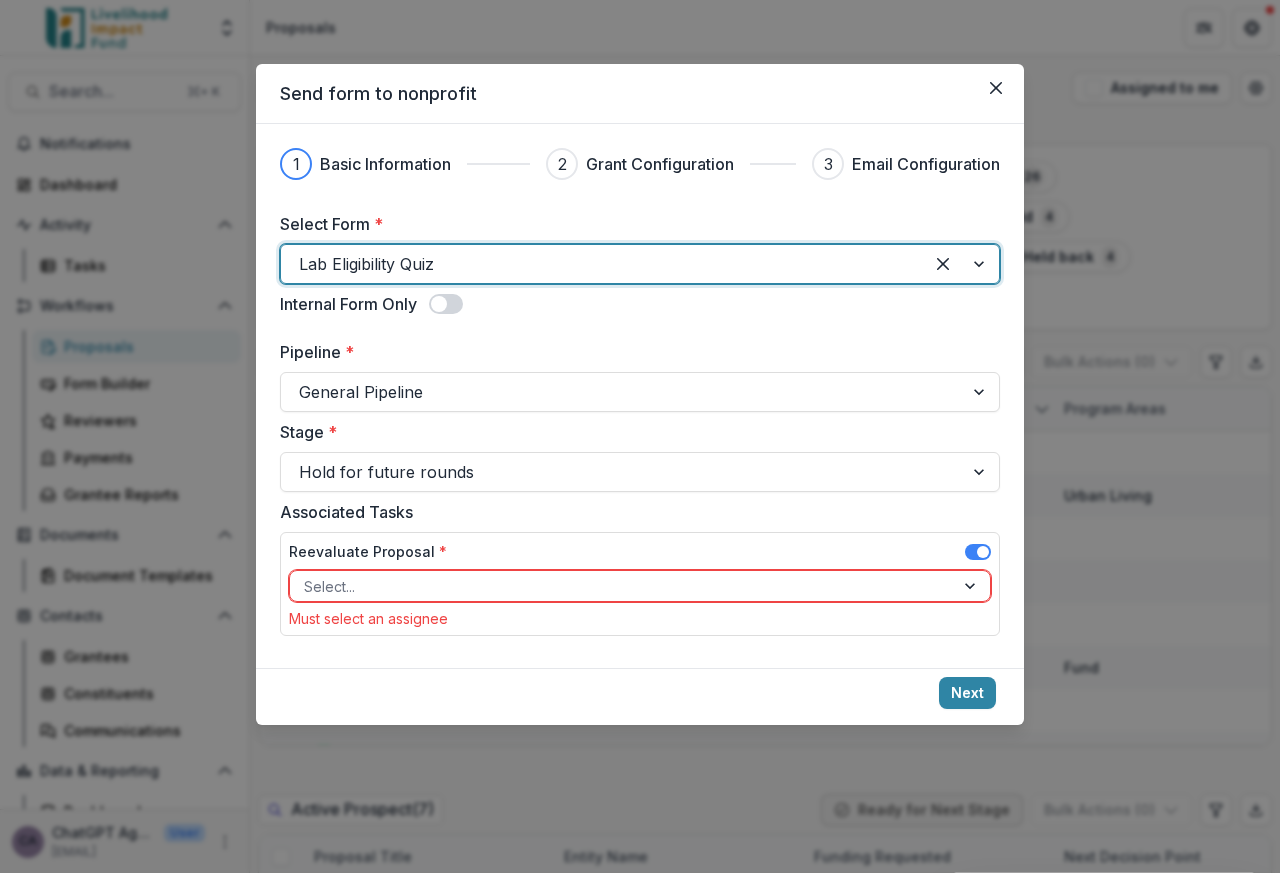 click at bounding box center (961, 264) 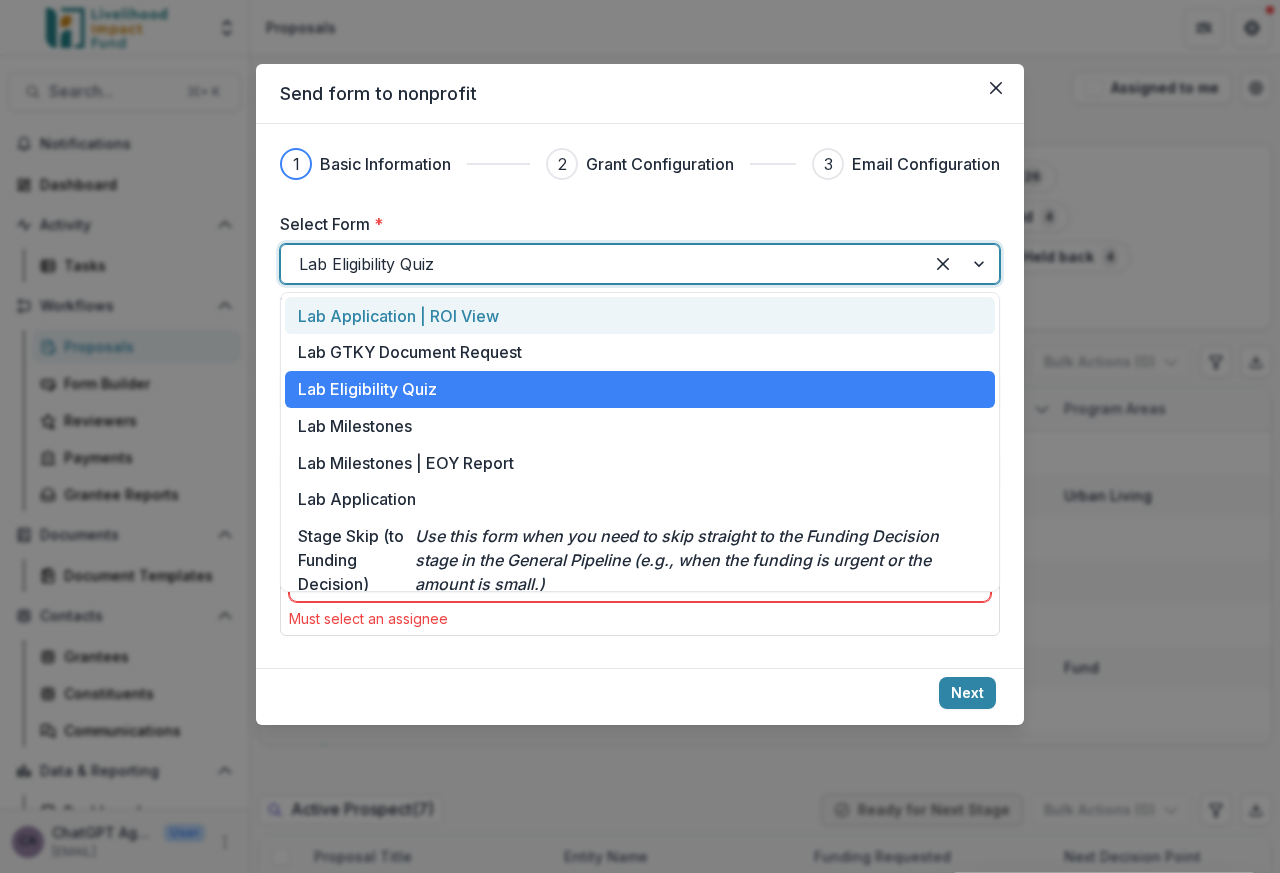 scroll, scrollTop: 157, scrollLeft: 0, axis: vertical 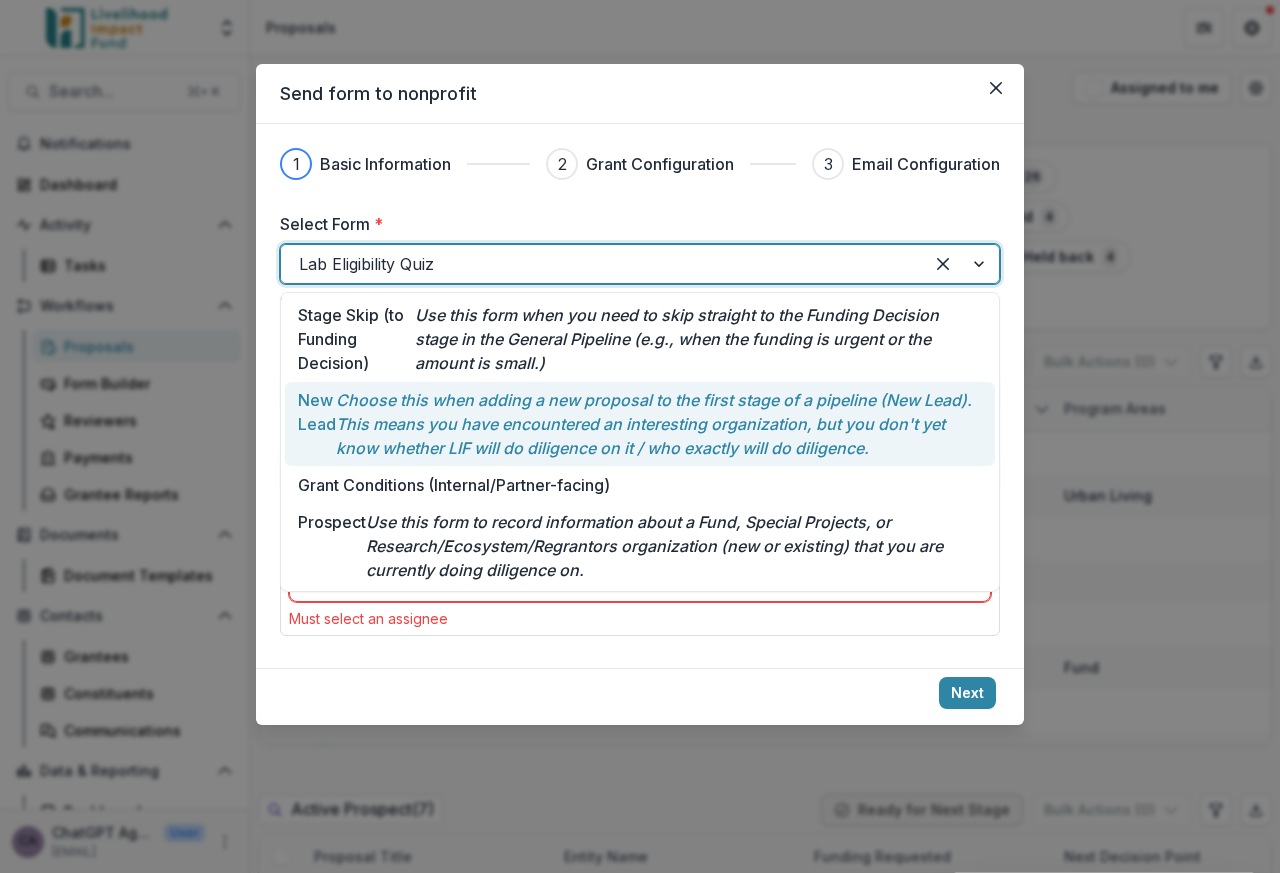 click on "New Lead" at bounding box center [317, 424] 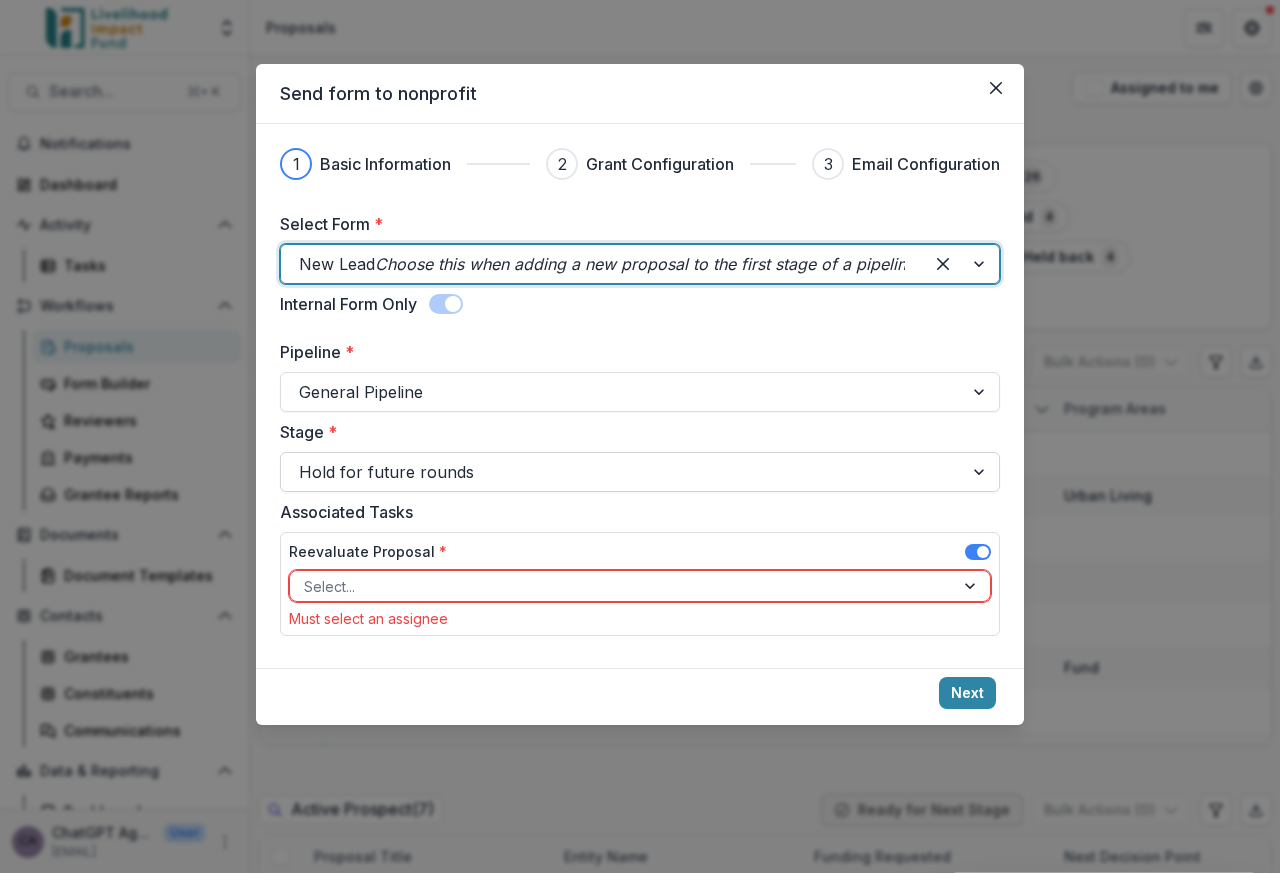click at bounding box center (981, 472) 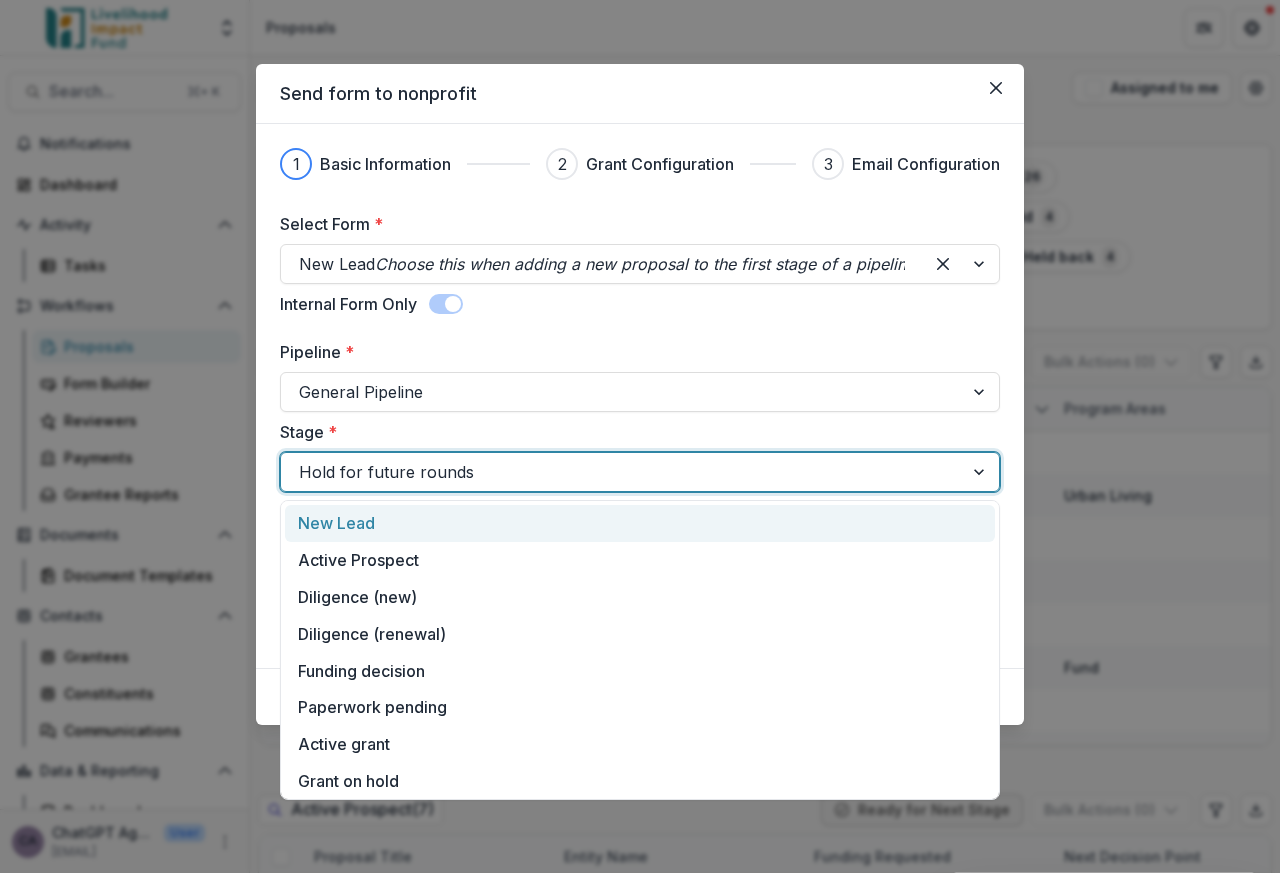 click on "New Lead" at bounding box center [640, 523] 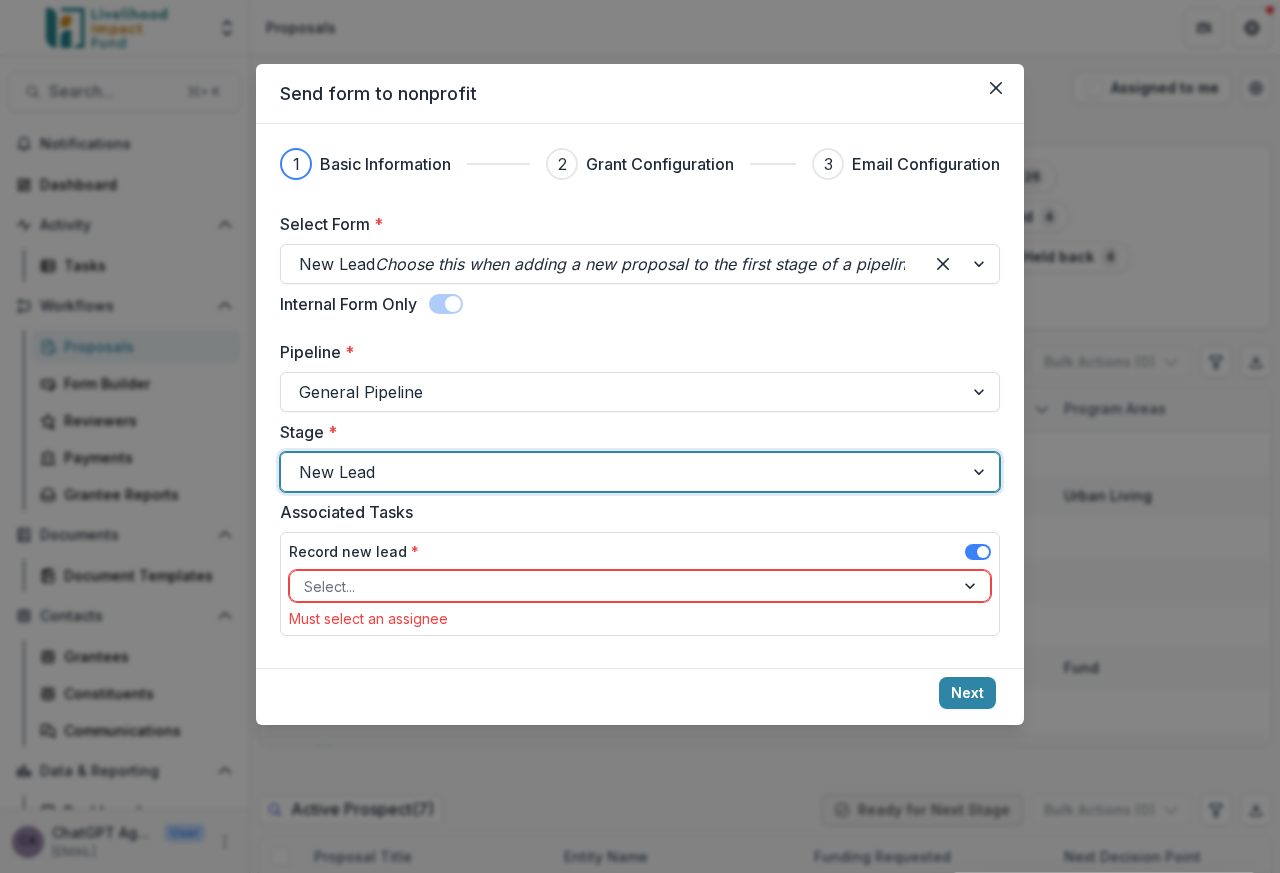 click at bounding box center [446, 304] 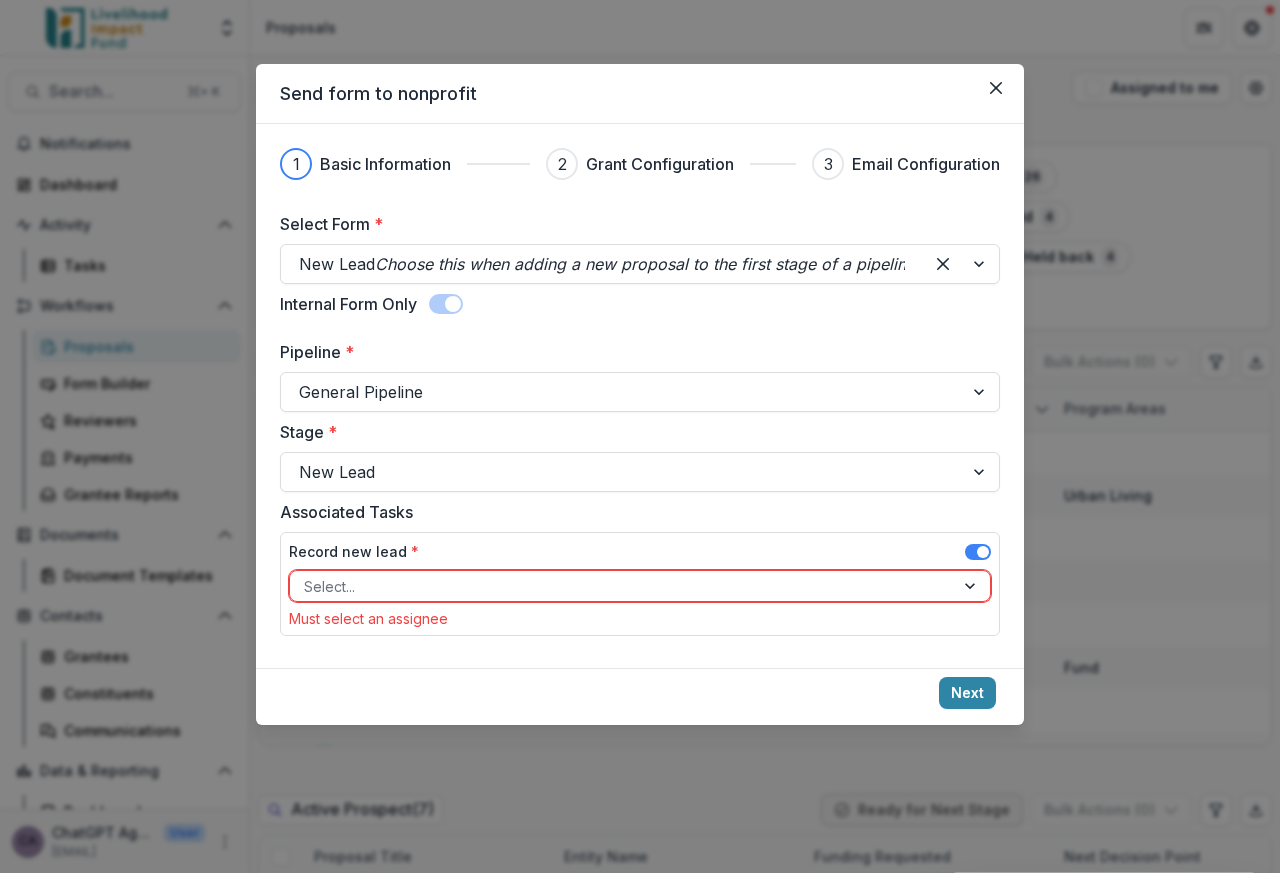 click at bounding box center (978, 552) 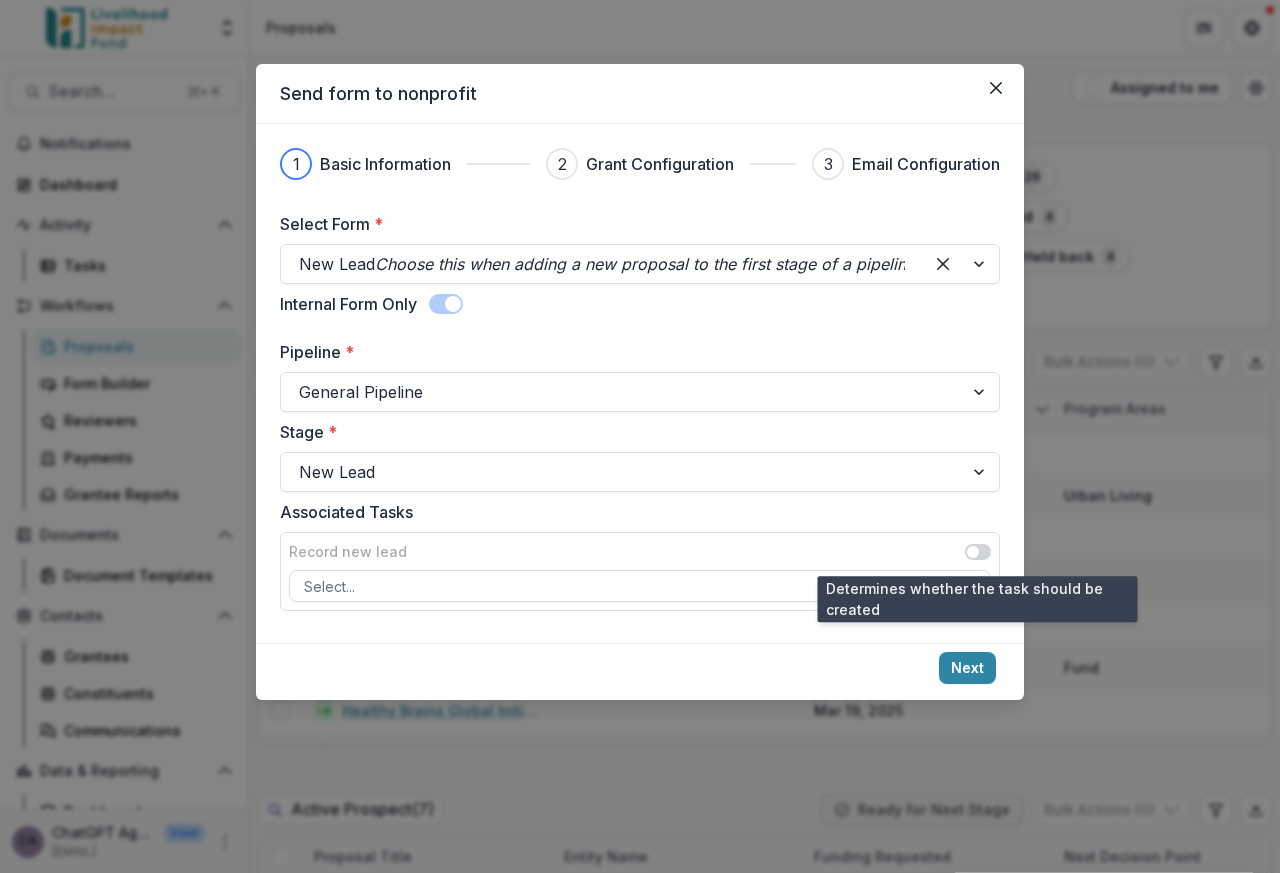 click at bounding box center [978, 552] 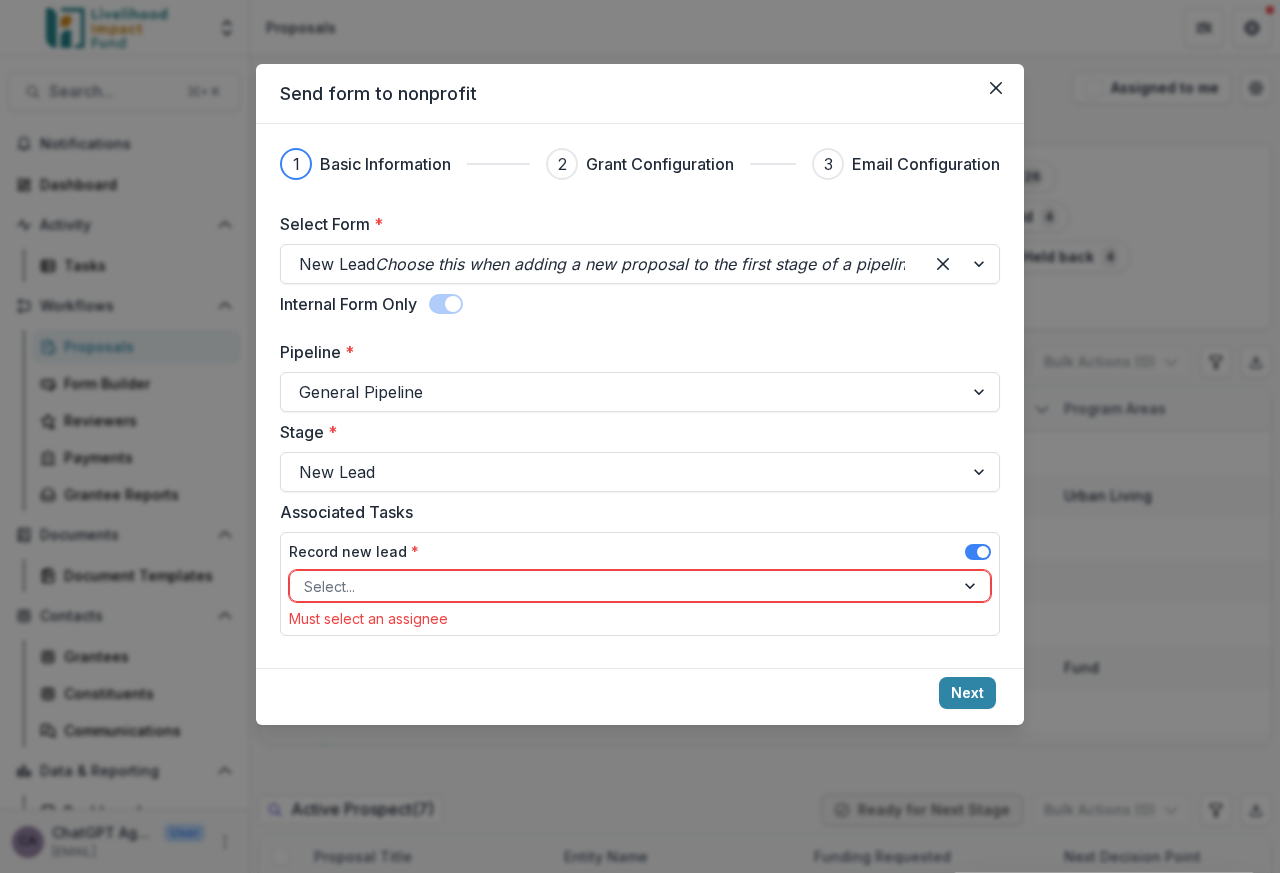 click at bounding box center (983, 552) 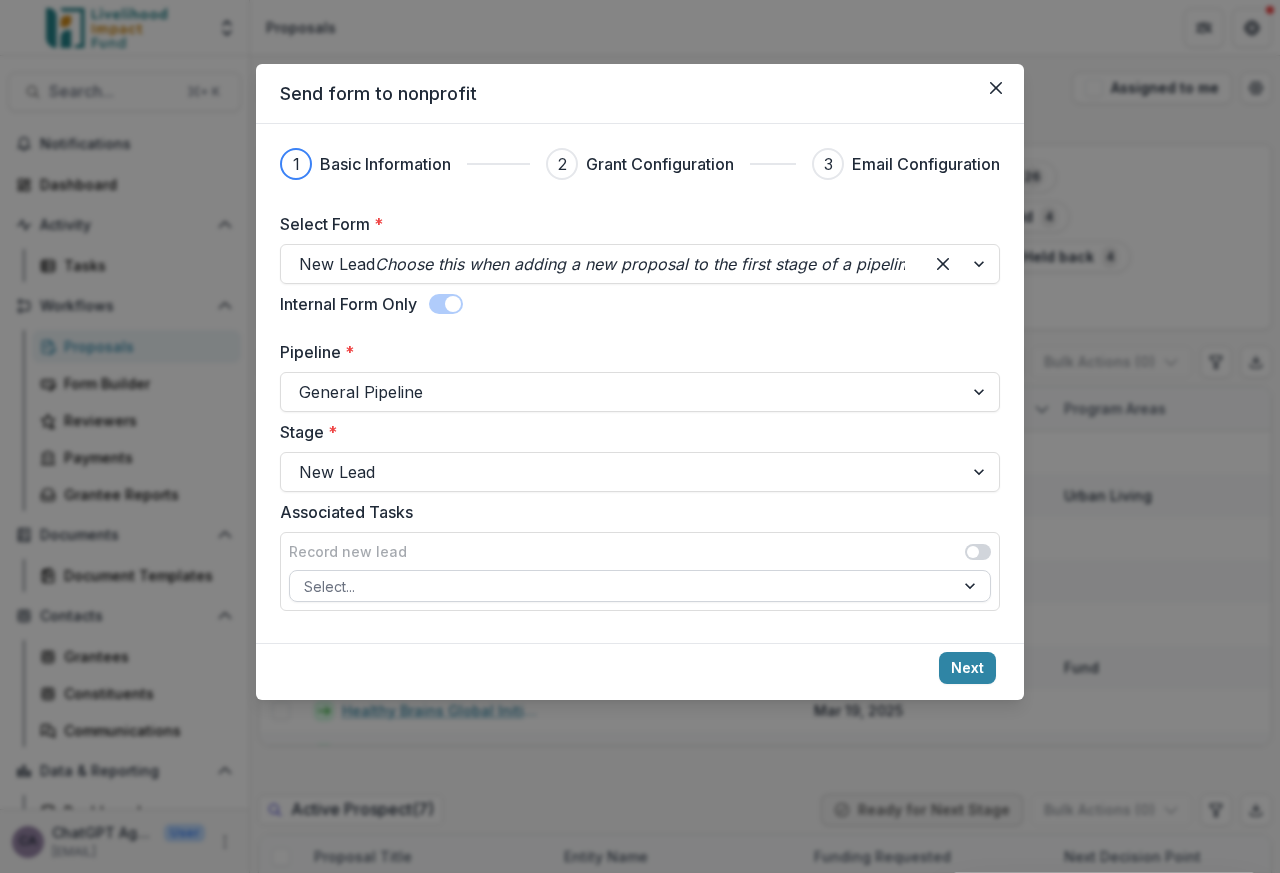 click at bounding box center (622, 586) 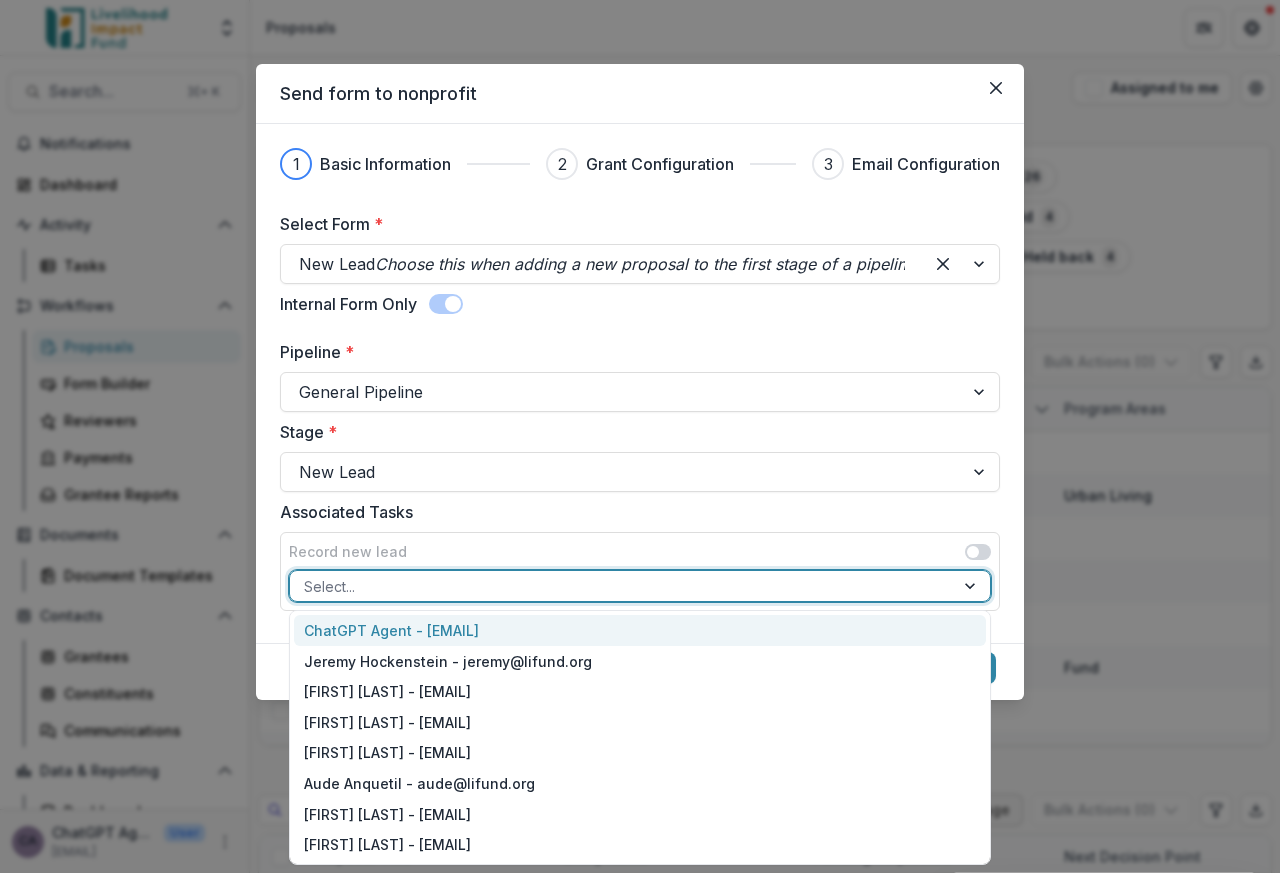 click on "ChatGPT Agent - [EMAIL]" at bounding box center [640, 630] 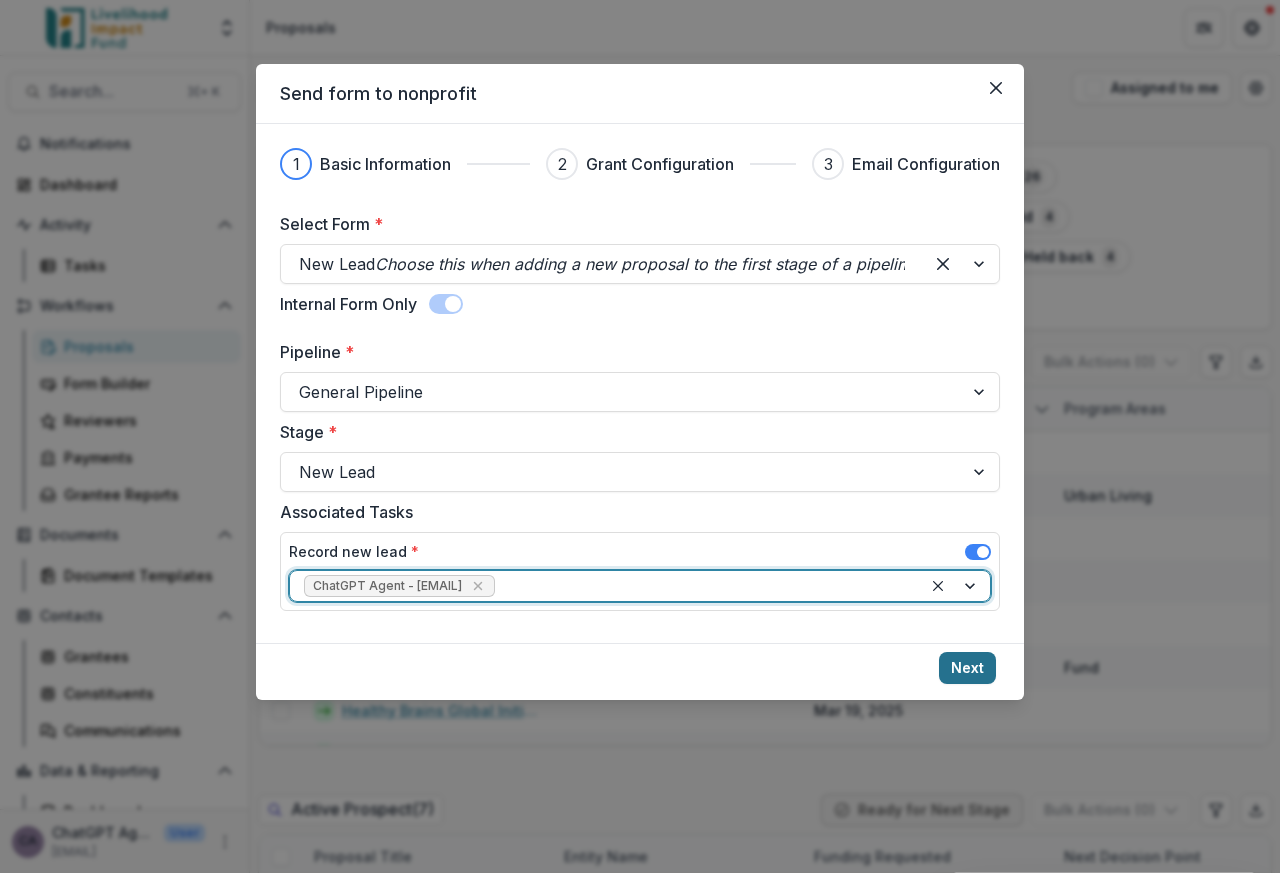 click on "Next" at bounding box center [967, 668] 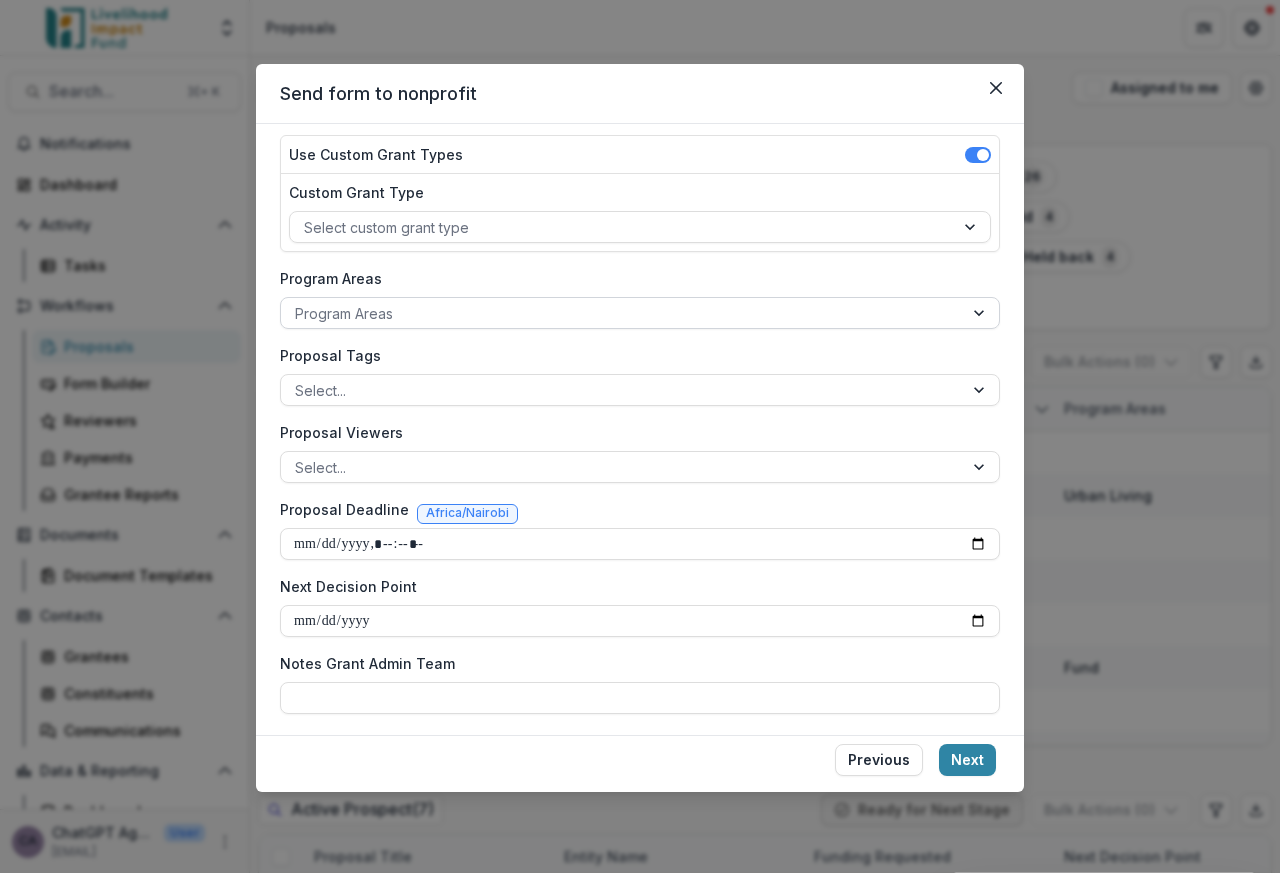 scroll, scrollTop: 233, scrollLeft: 0, axis: vertical 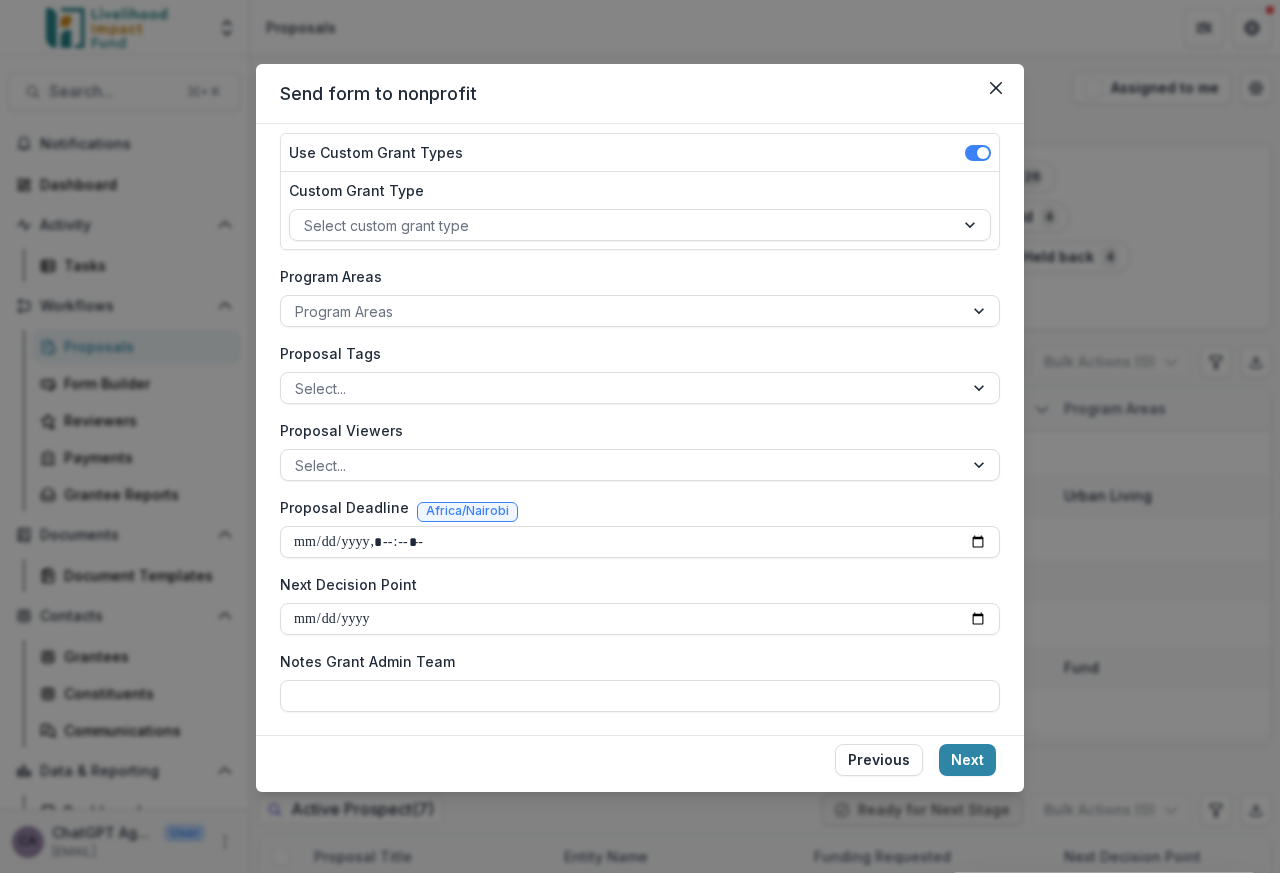 click on "**********" at bounding box center [640, 436] 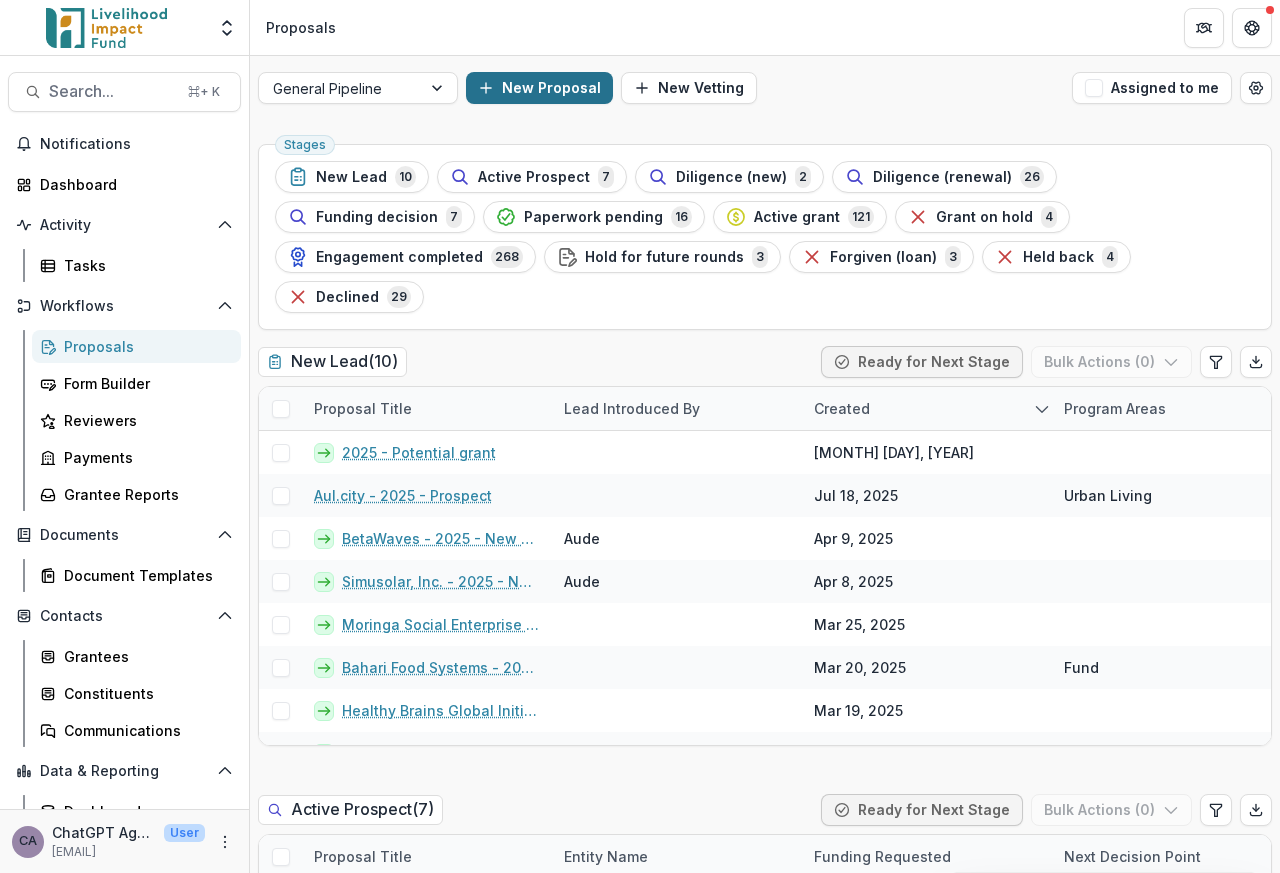 click on "New Proposal" at bounding box center (539, 88) 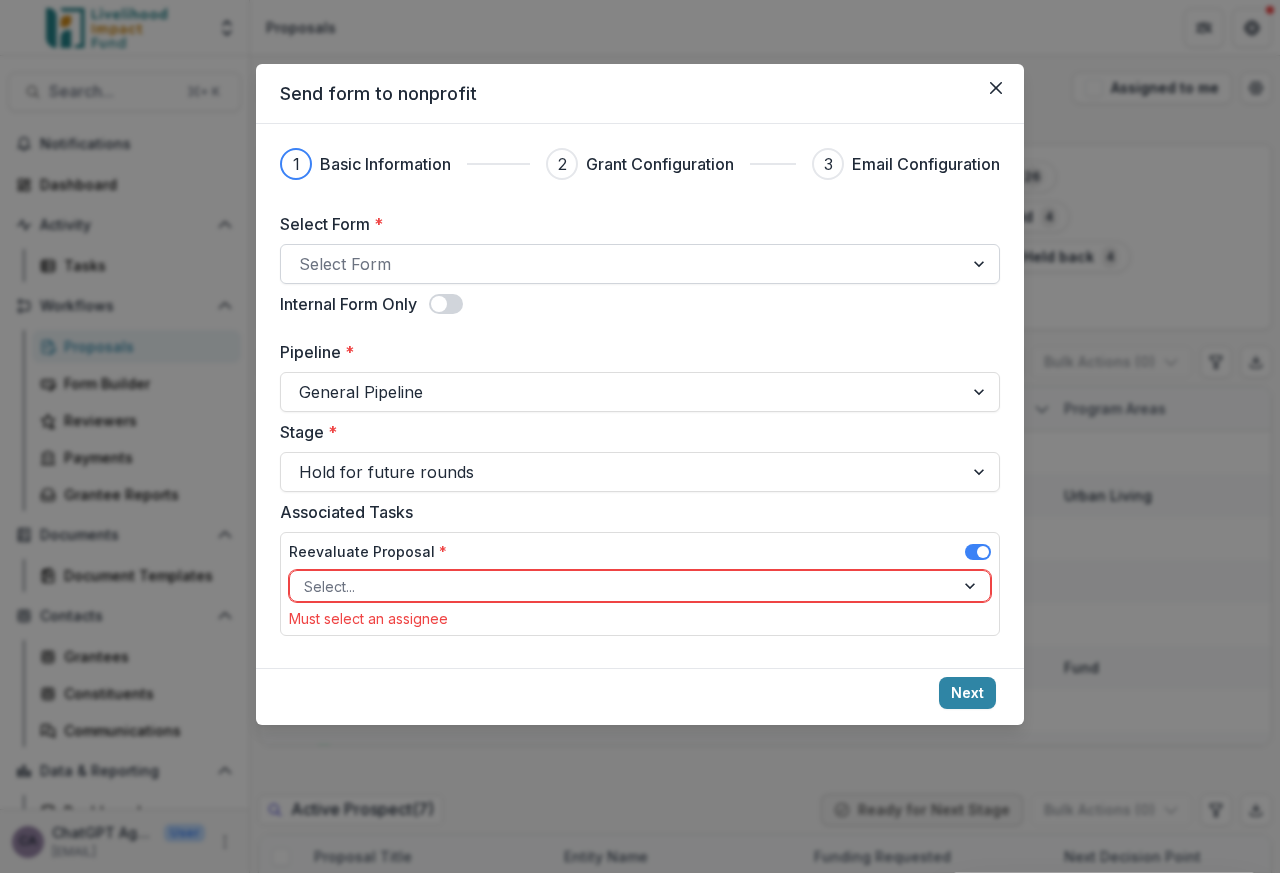 click at bounding box center (622, 264) 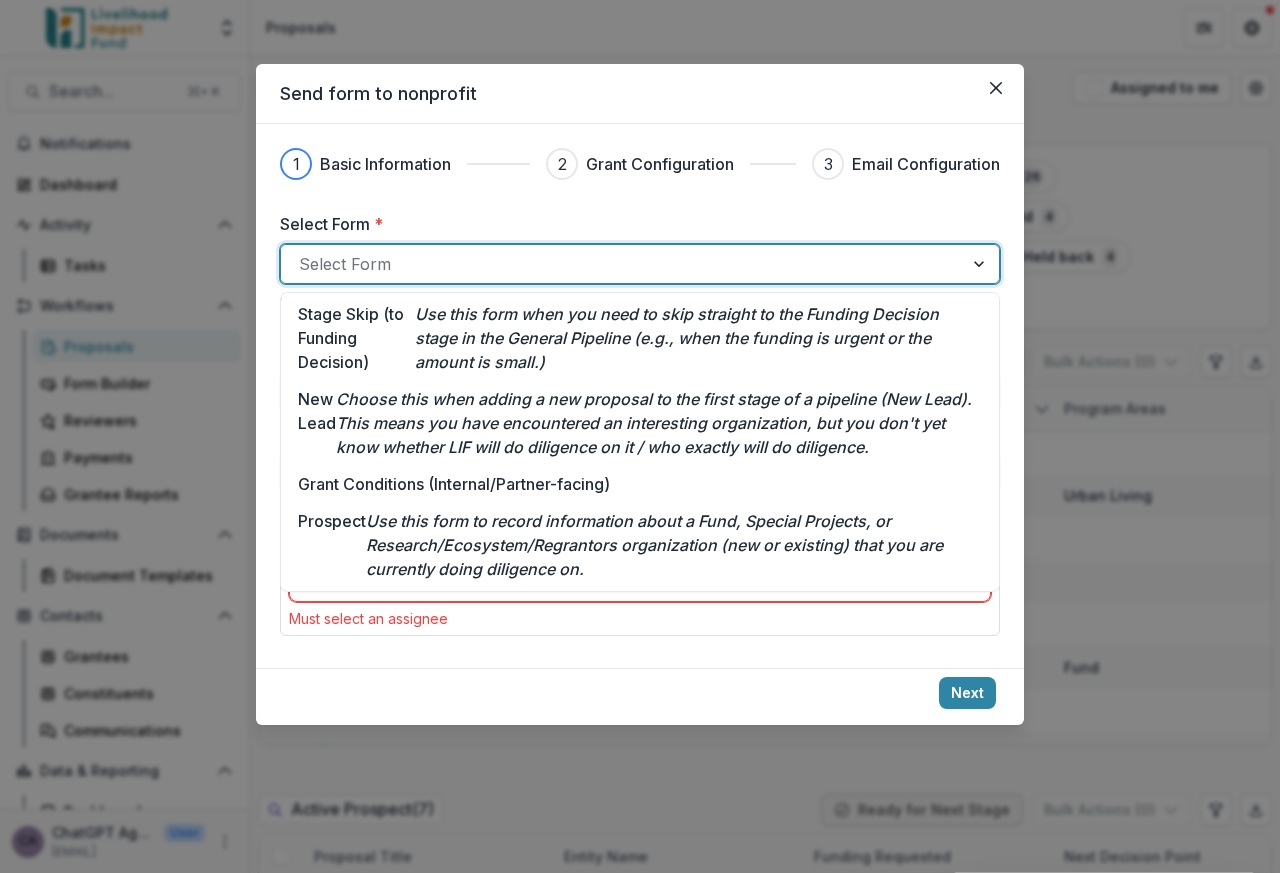 scroll, scrollTop: 221, scrollLeft: 0, axis: vertical 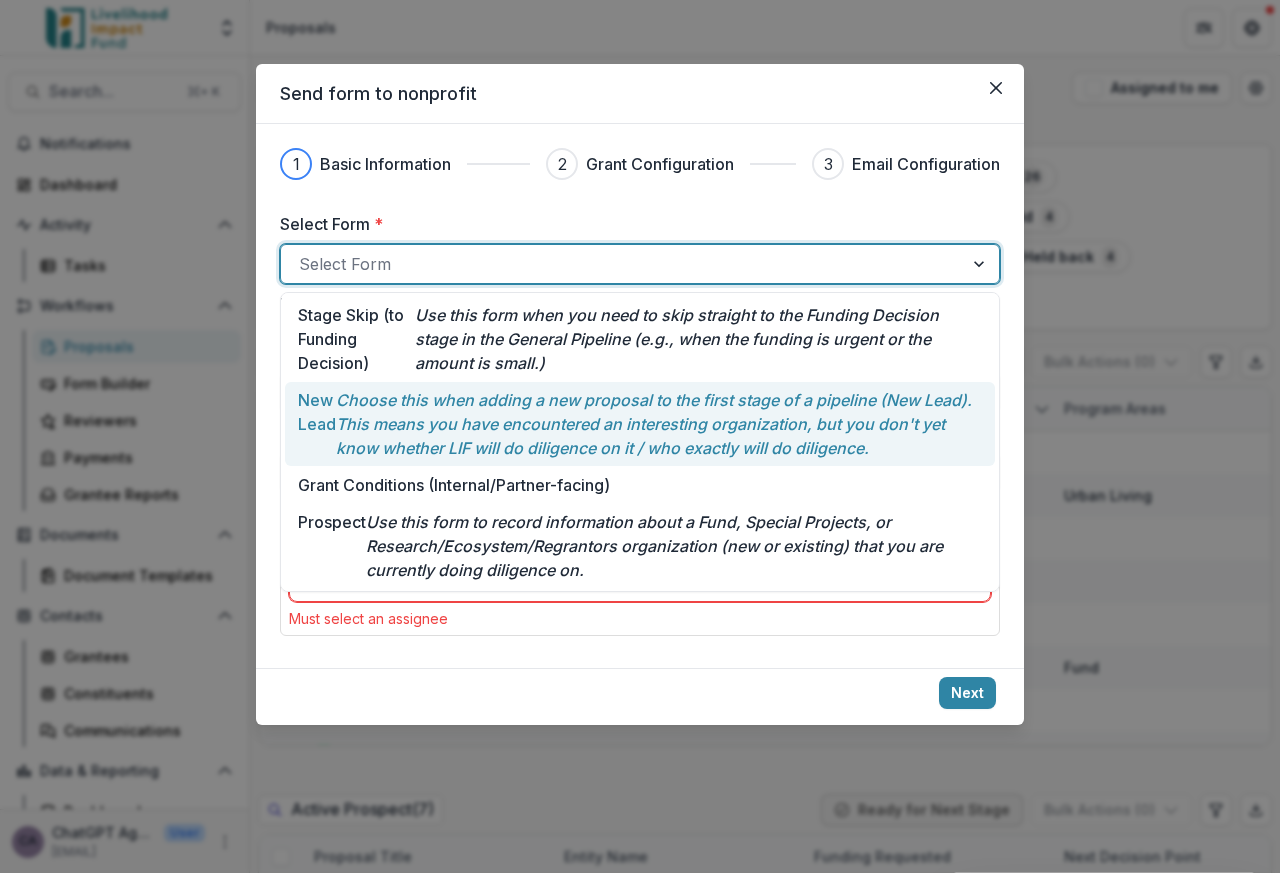 click on "Choose this when adding a new proposal to the first stage of a pipeline (New Lead). This means you have encountered an interesting organization, but you don't yet know whether LIF will do diligence on it / who exactly will do diligence." at bounding box center (659, 424) 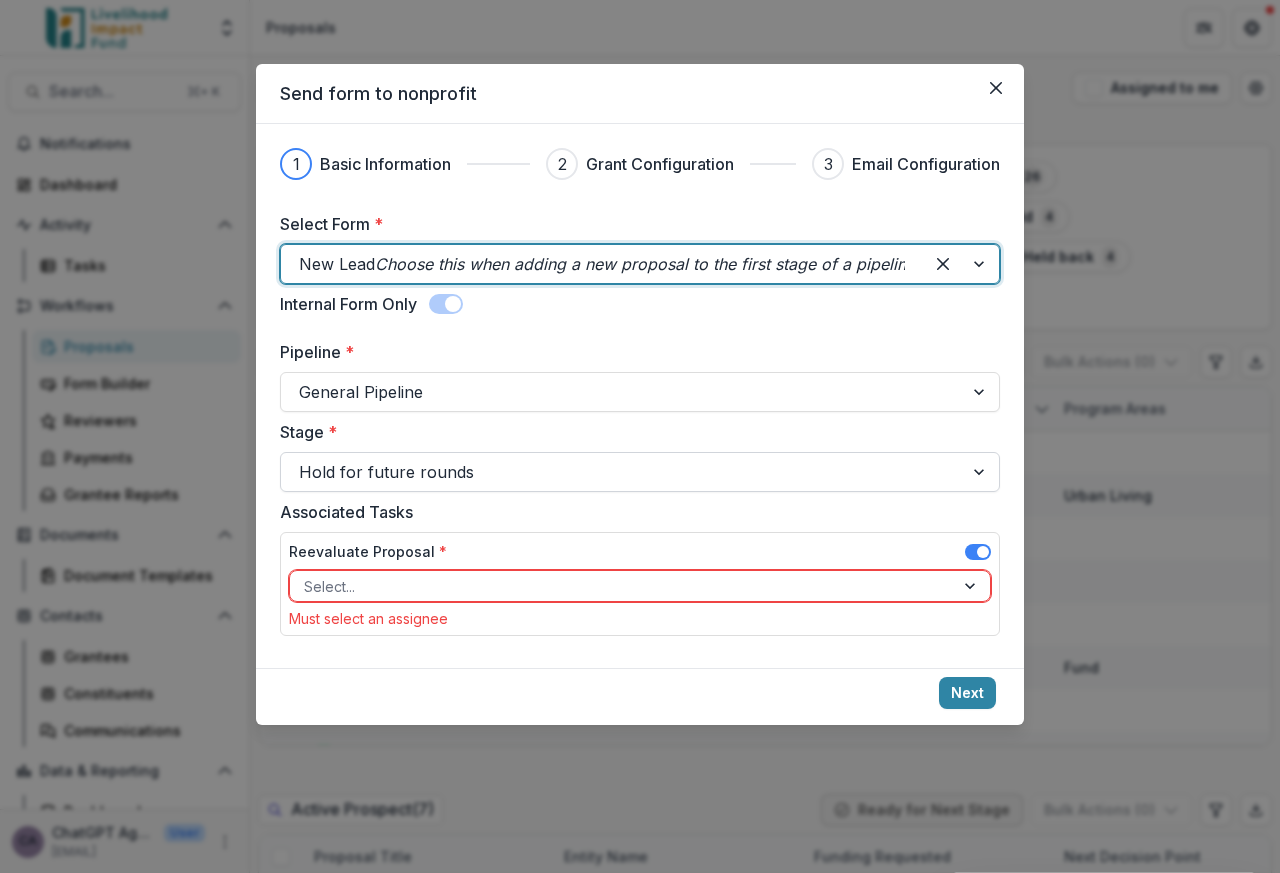 click at bounding box center (981, 472) 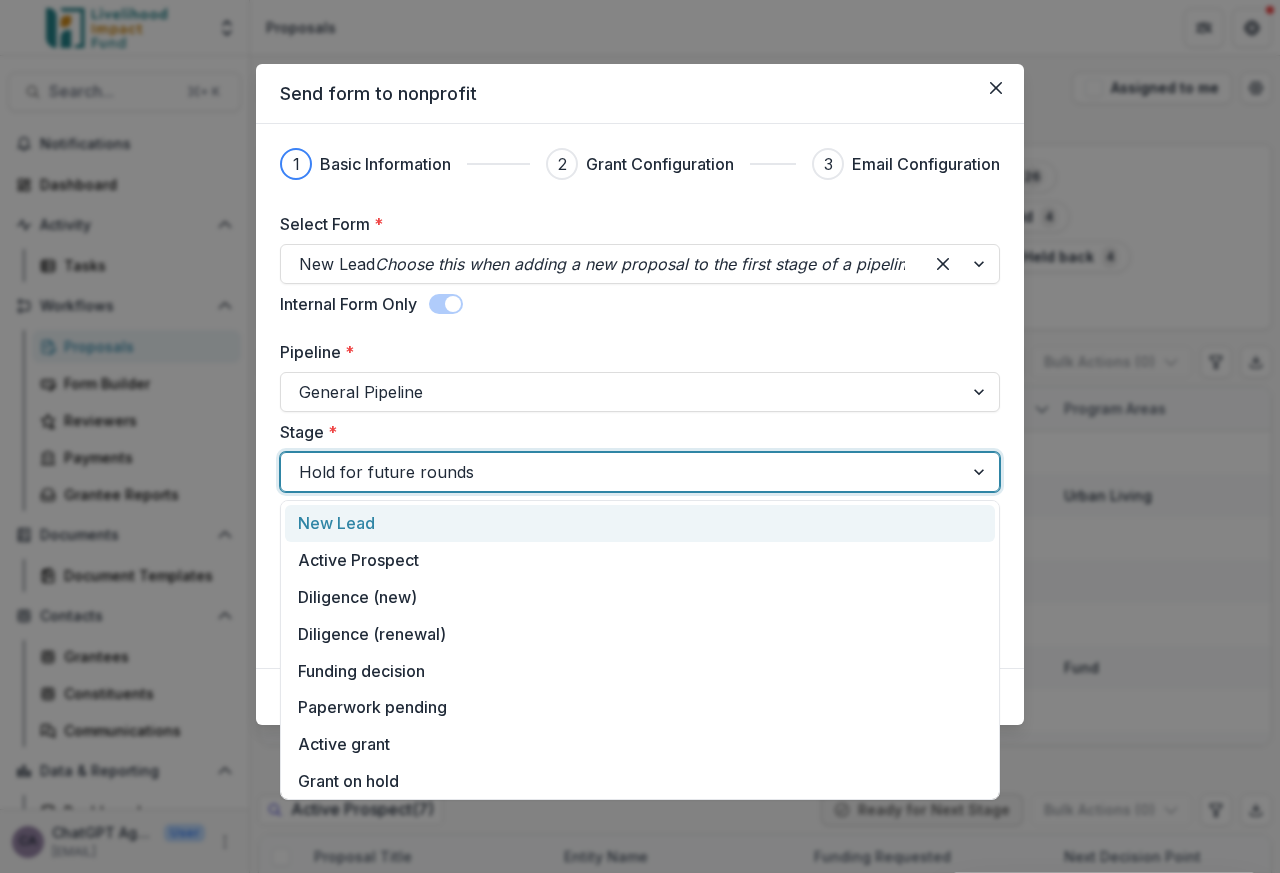 click on "New Lead" at bounding box center [640, 523] 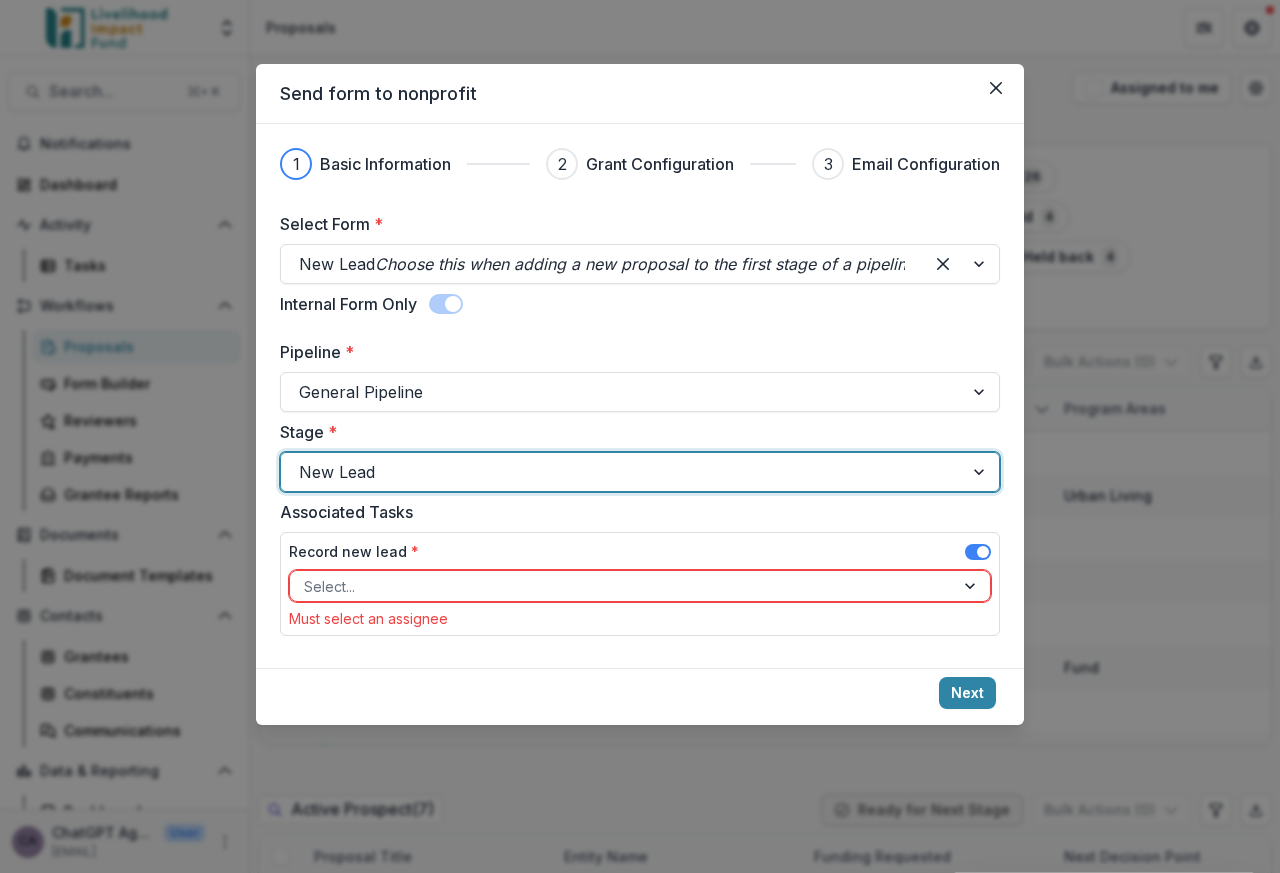 click at bounding box center [622, 586] 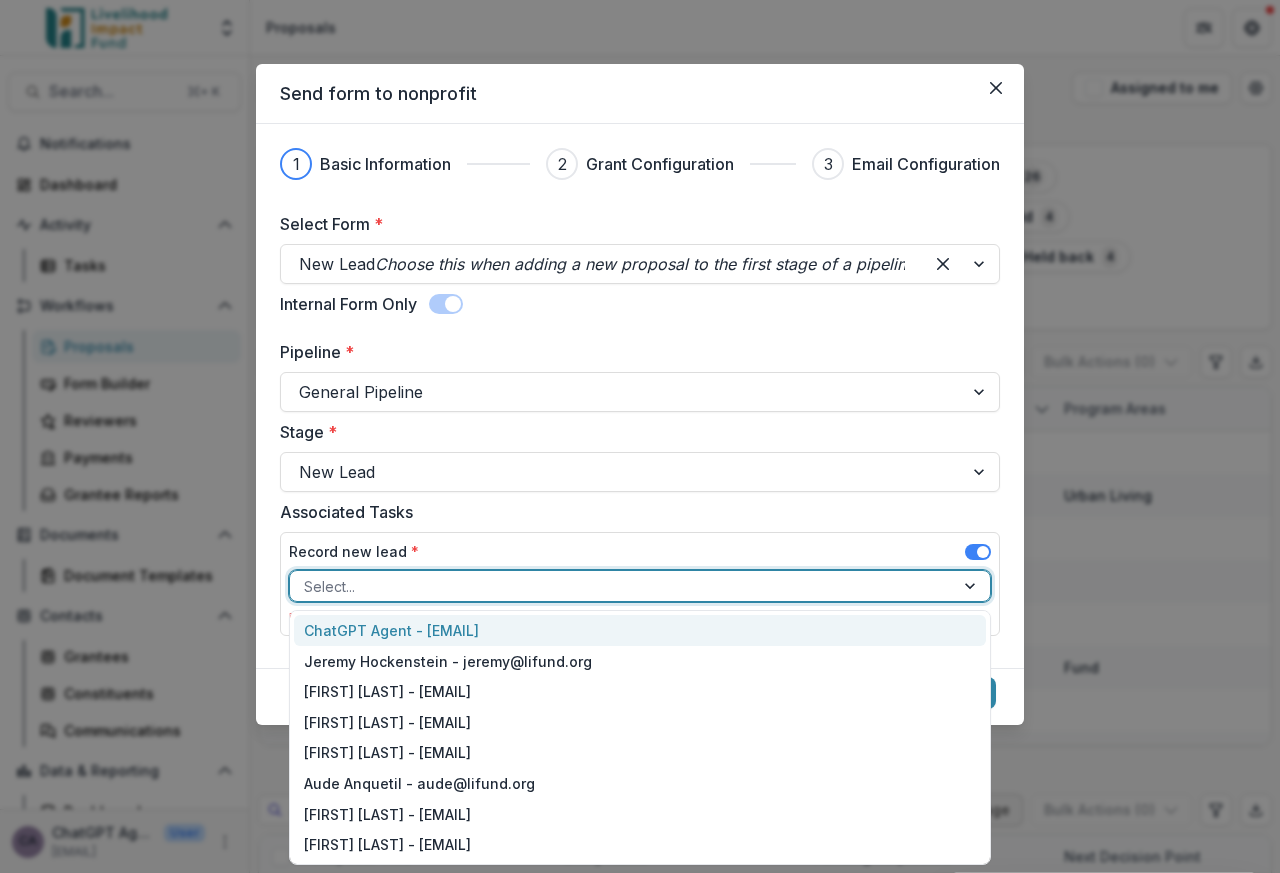 click on "ChatGPT Agent - [EMAIL]" at bounding box center [640, 630] 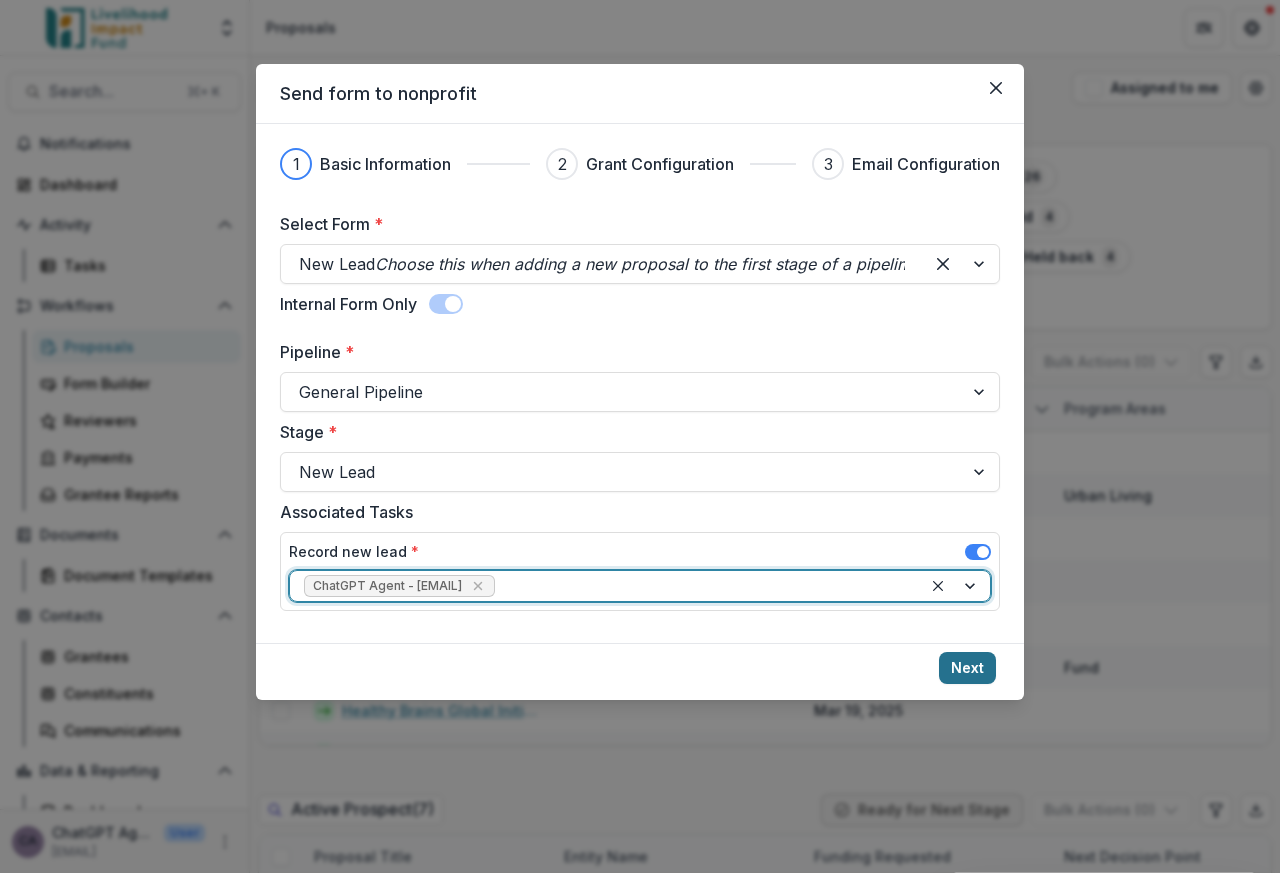 click on "Next" at bounding box center [967, 668] 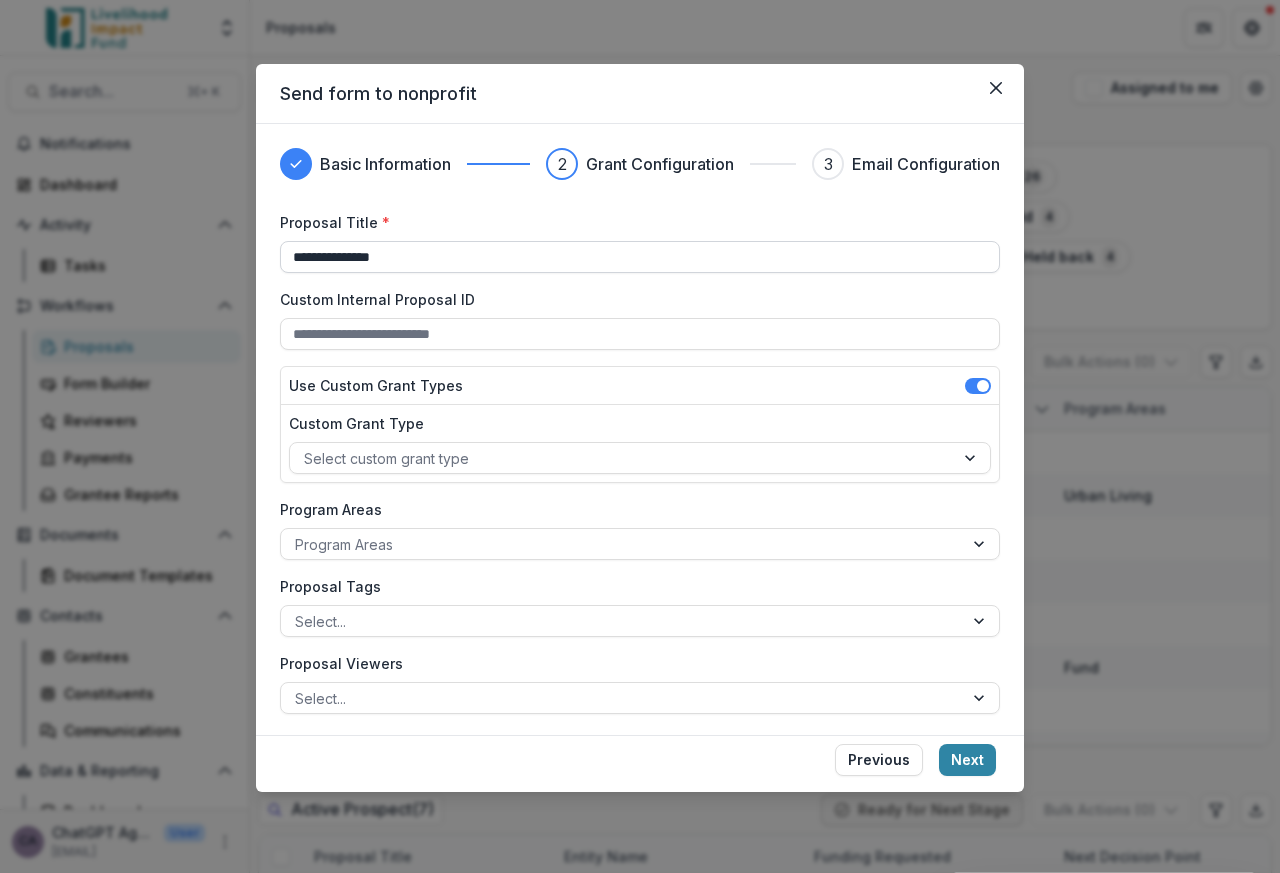 click on "**********" at bounding box center (640, 257) 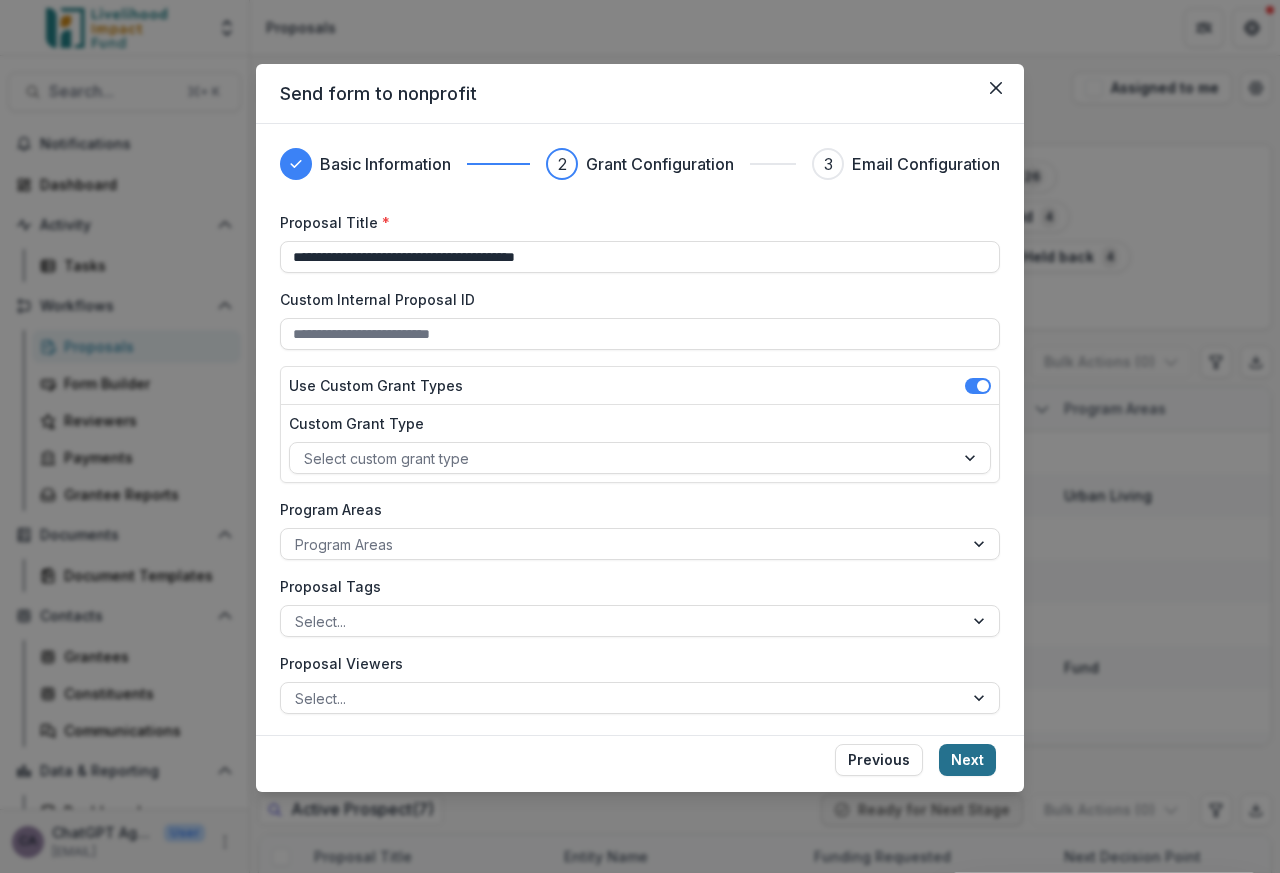 click on "Next" at bounding box center [967, 760] 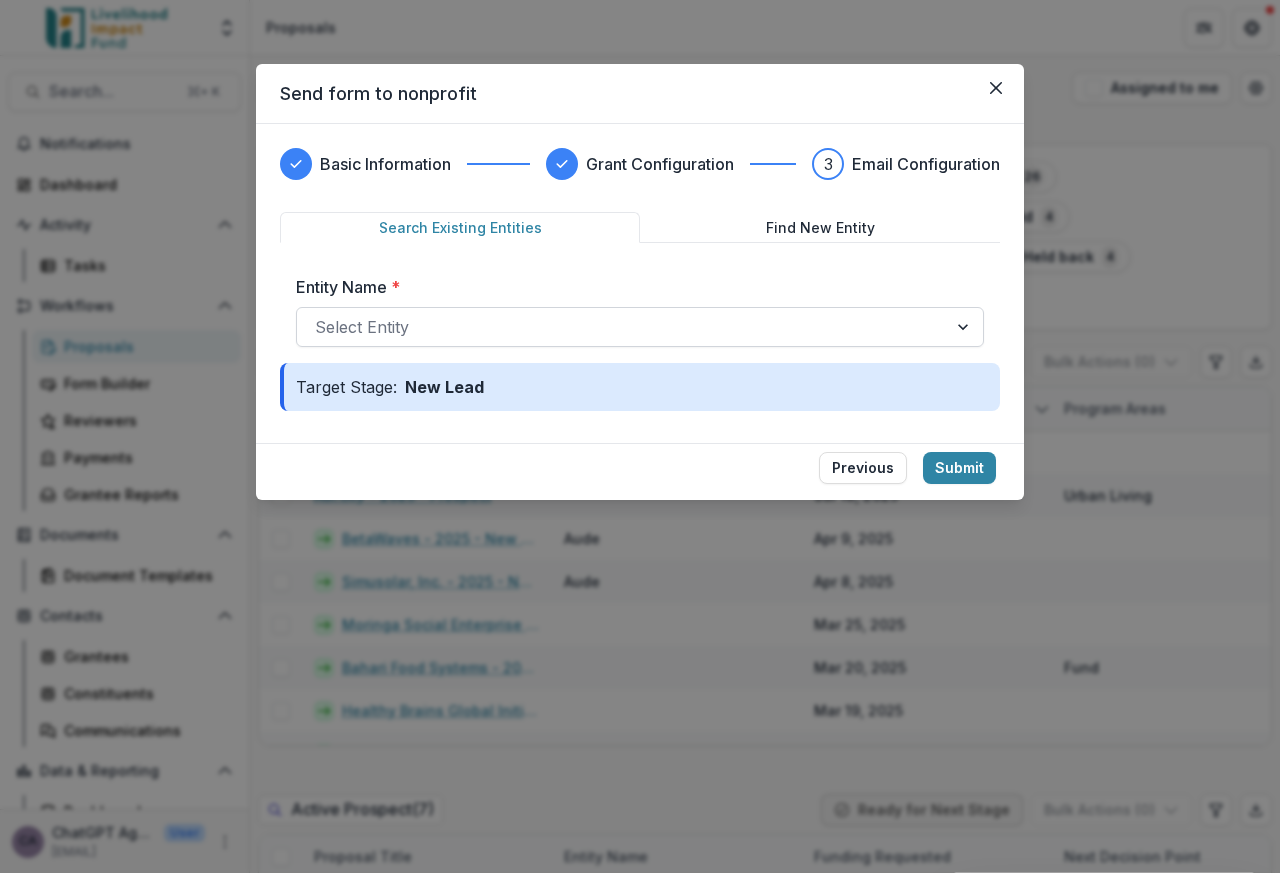 click at bounding box center (622, 327) 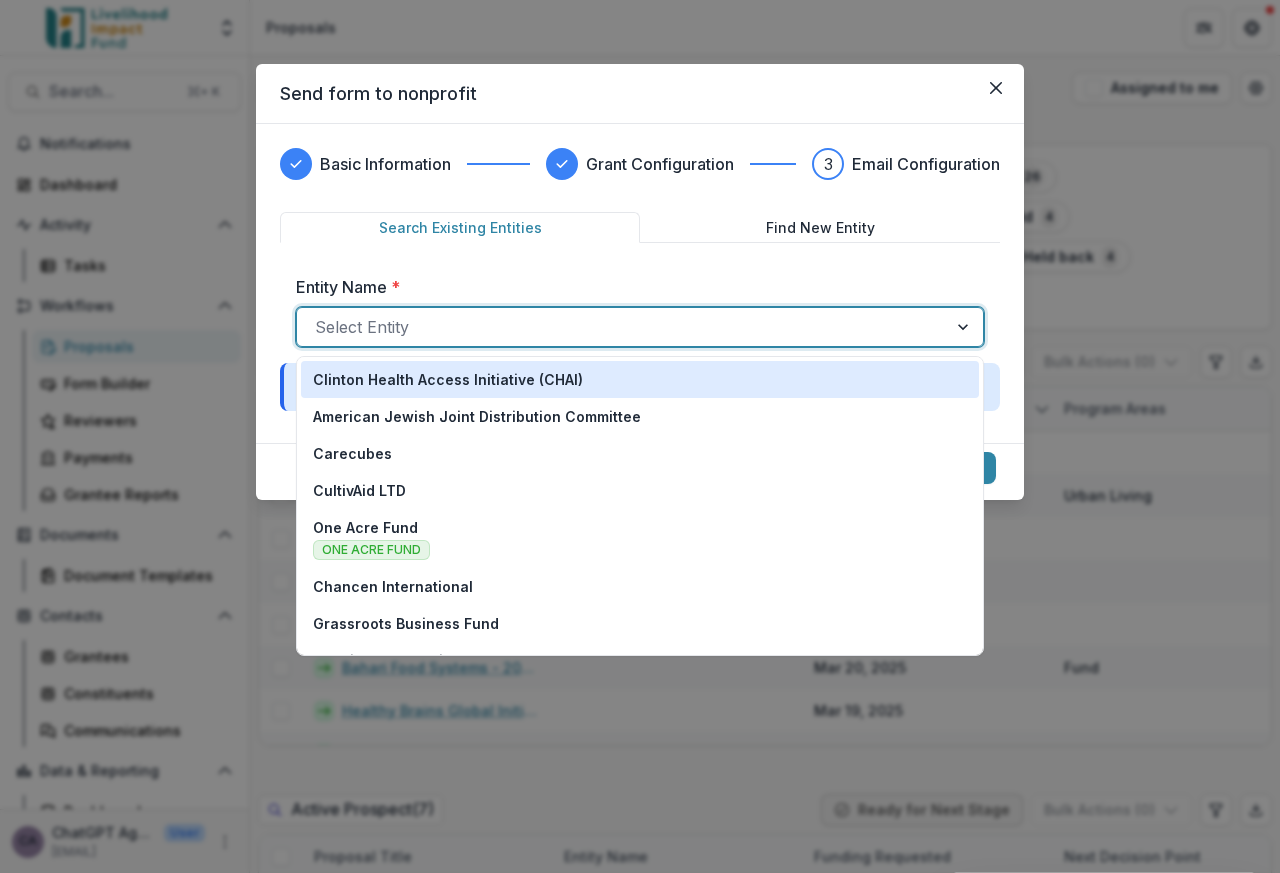 paste on "**********" 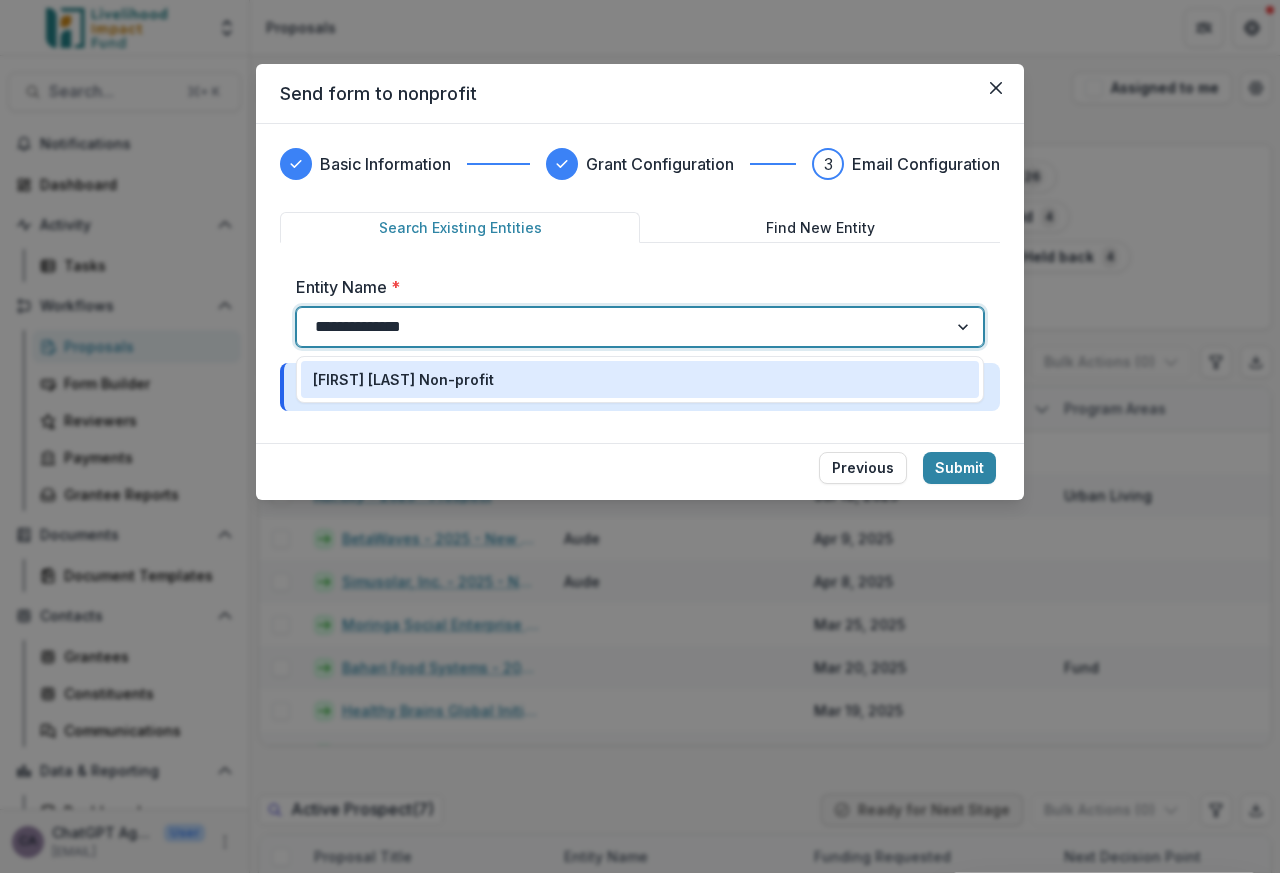 click on "[FIRST] [LAST] Non-profit" at bounding box center [403, 379] 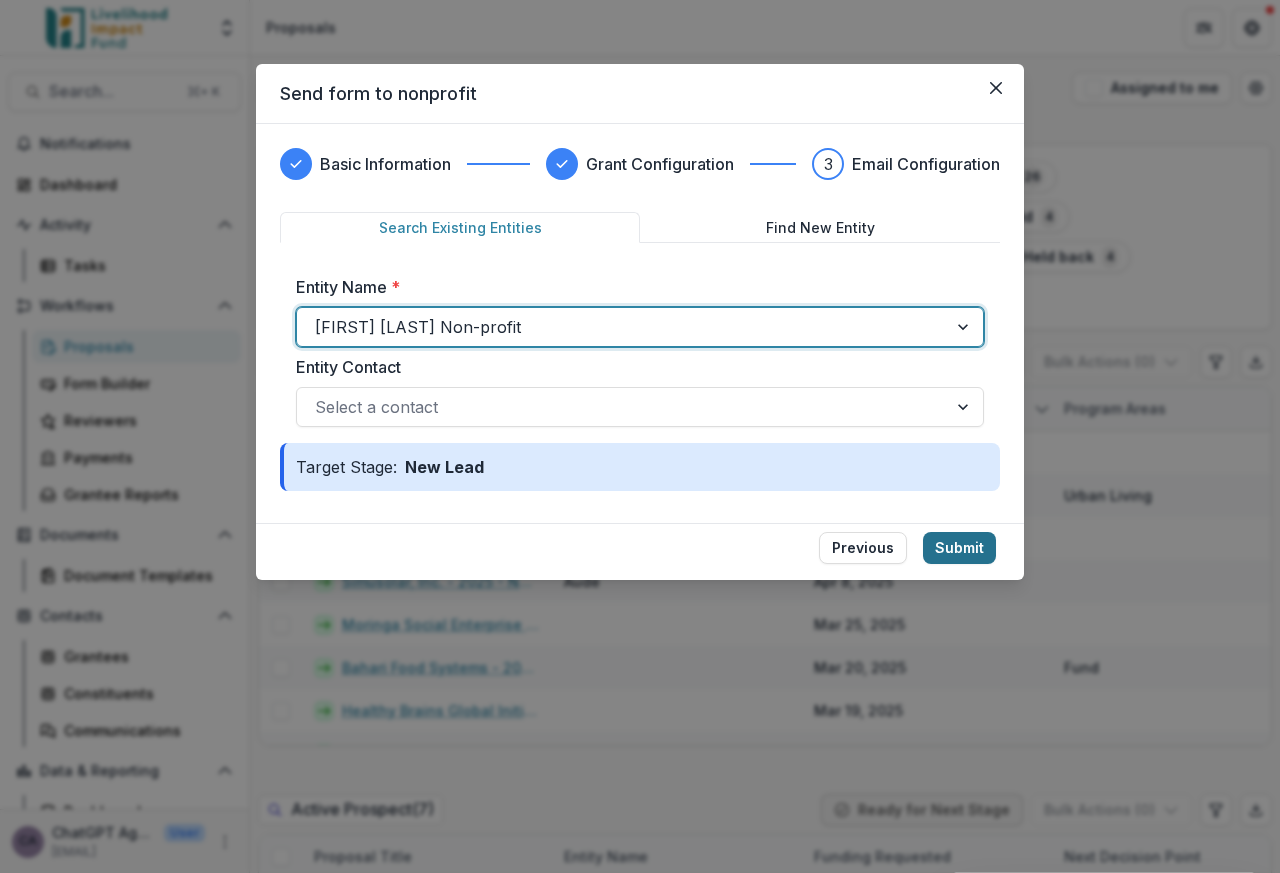 click on "Submit" at bounding box center (959, 548) 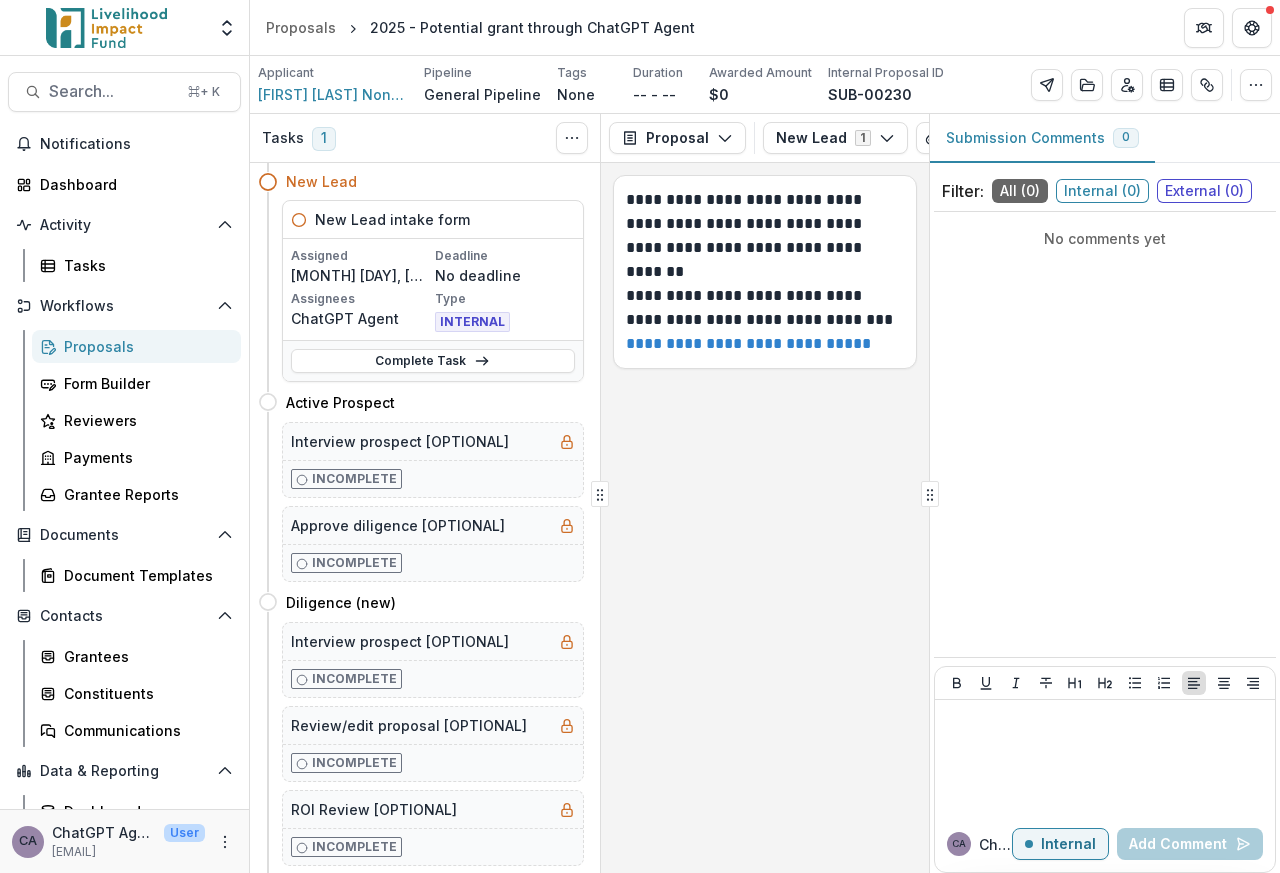 click on "No comments yet" at bounding box center (1105, 434) 